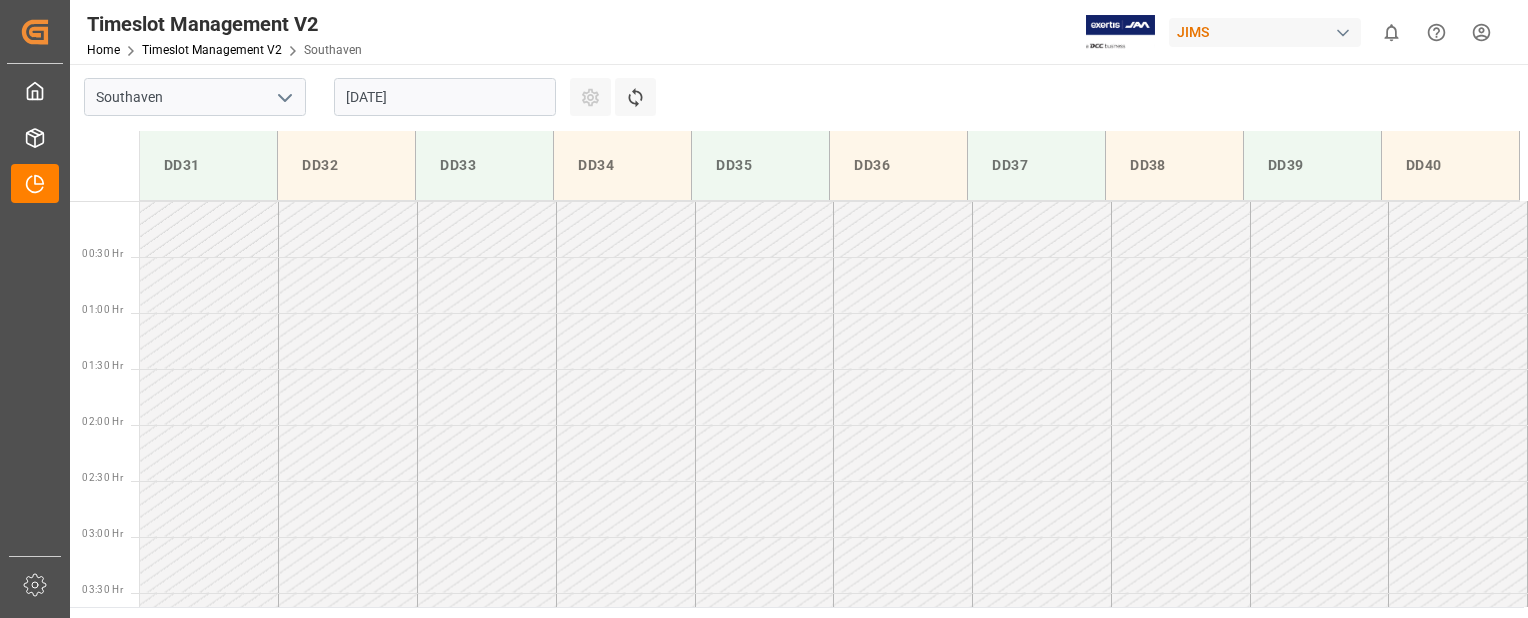 scroll, scrollTop: 0, scrollLeft: 0, axis: both 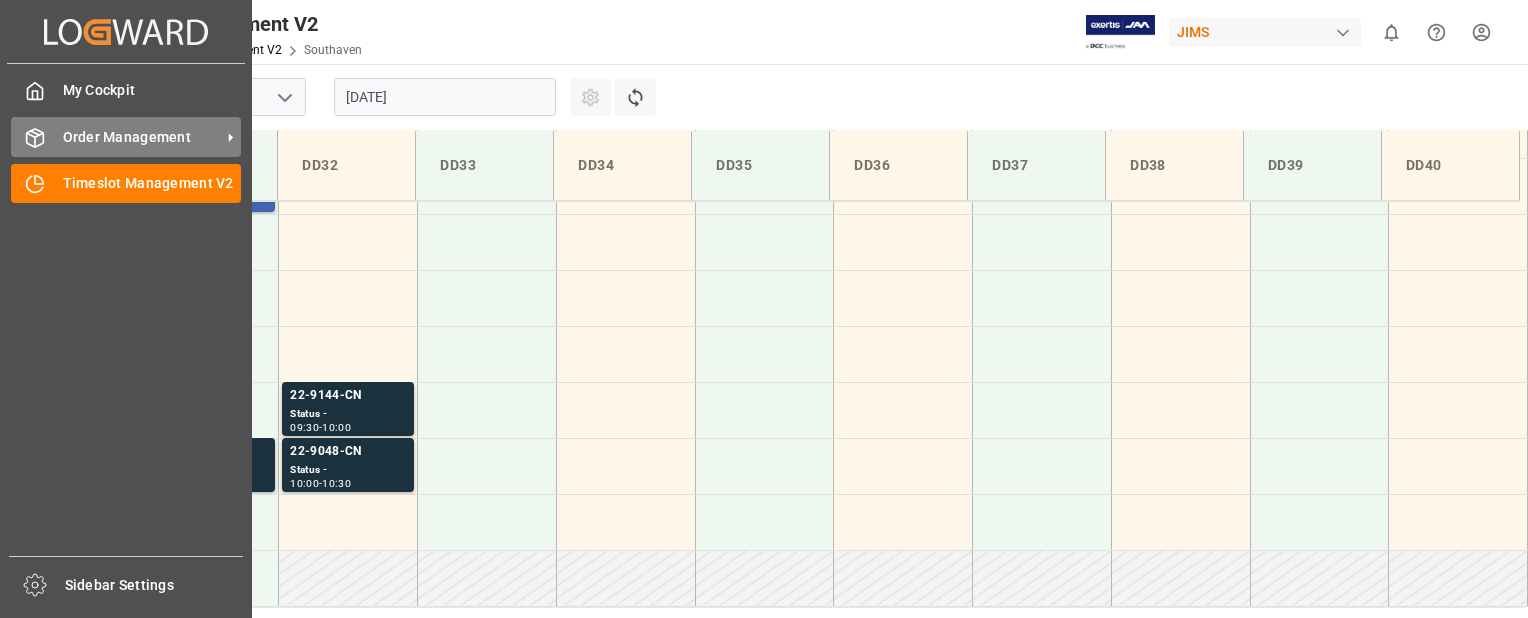 click 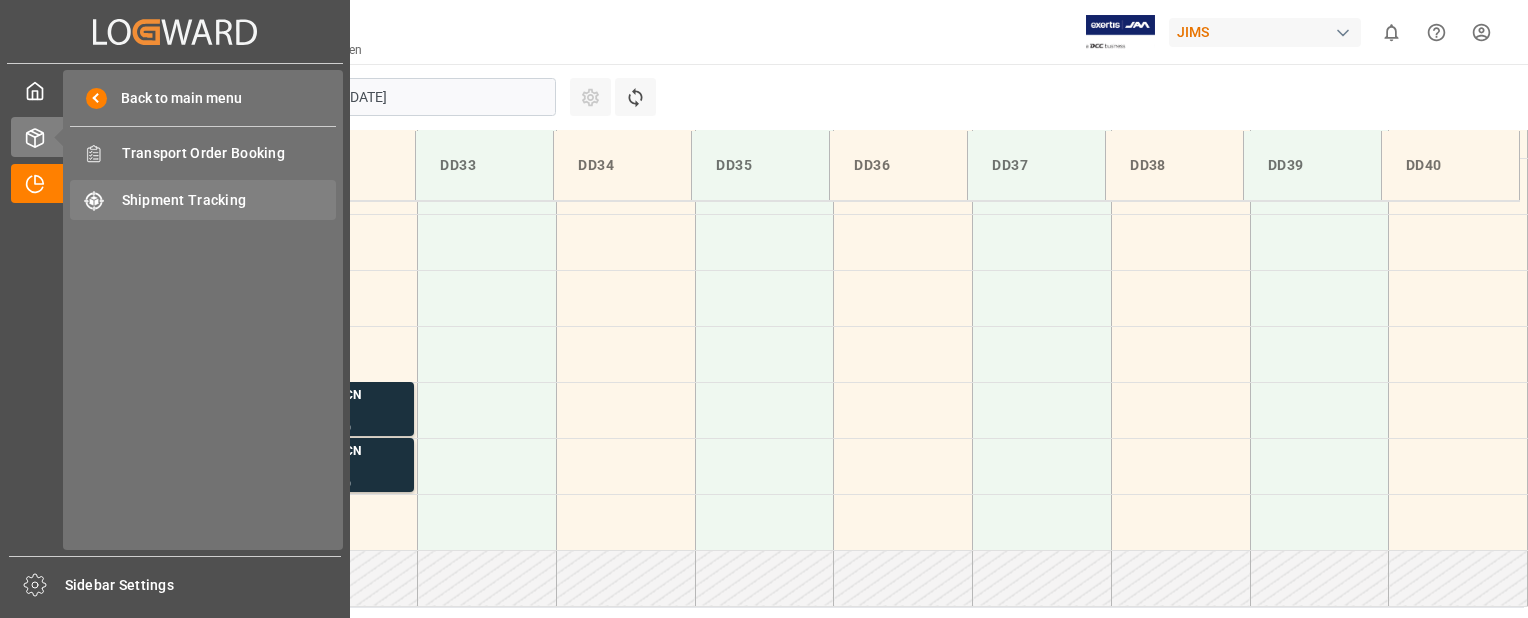 click on "Shipment Tracking" at bounding box center (229, 200) 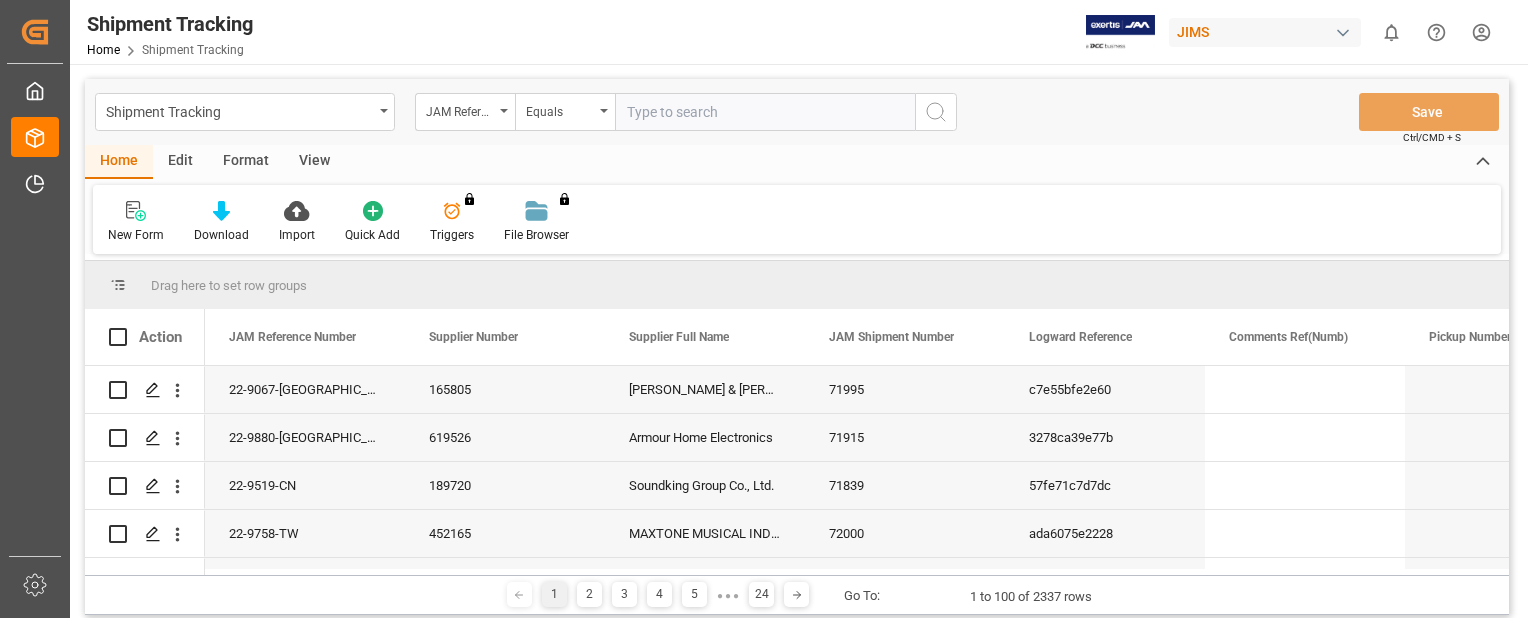 drag, startPoint x: 651, startPoint y: 117, endPoint x: 642, endPoint y: 111, distance: 10.816654 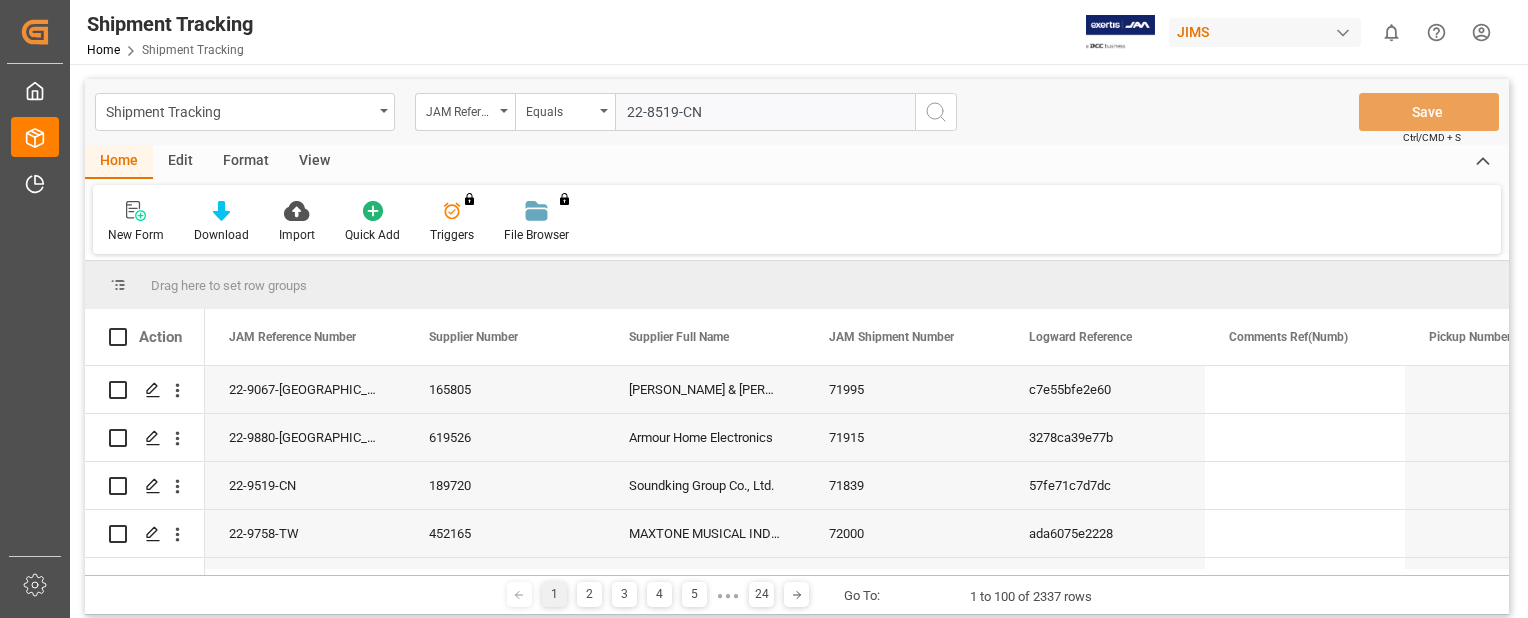 type 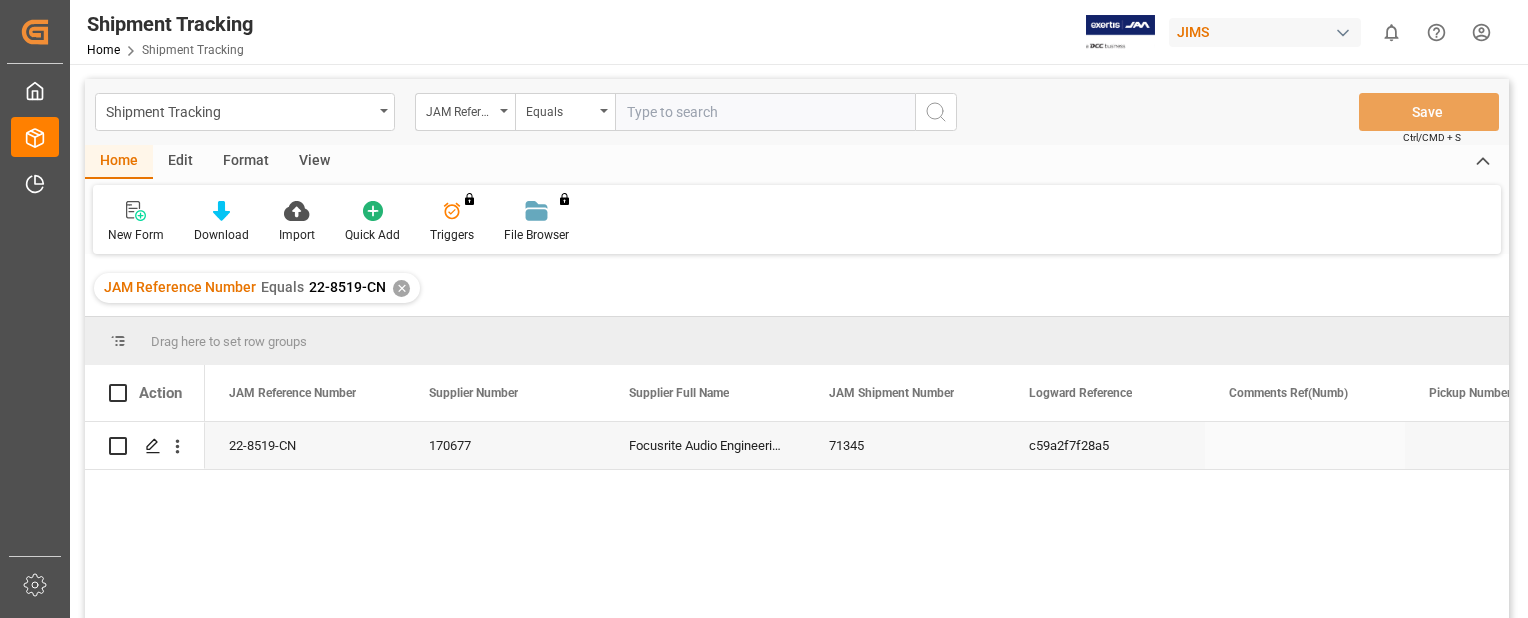click on "22-8519-CN" at bounding box center [305, 445] 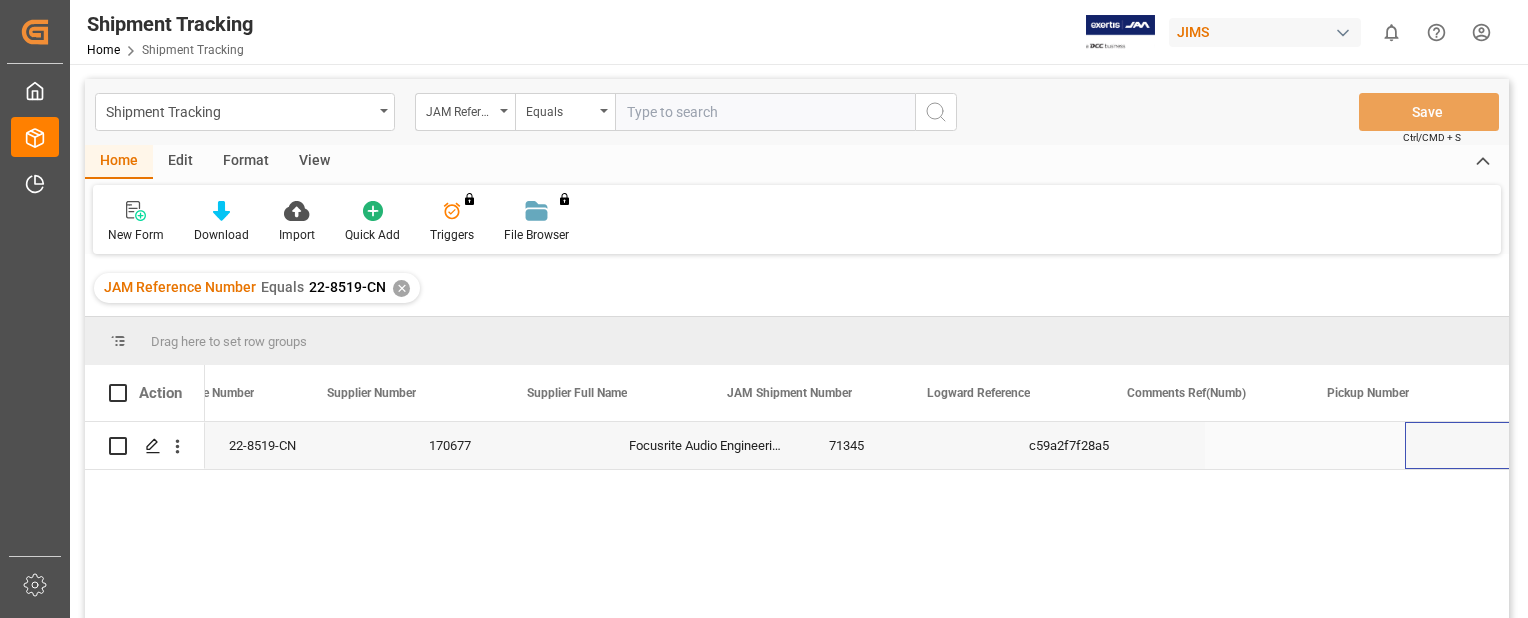 scroll, scrollTop: 0, scrollLeft: 102, axis: horizontal 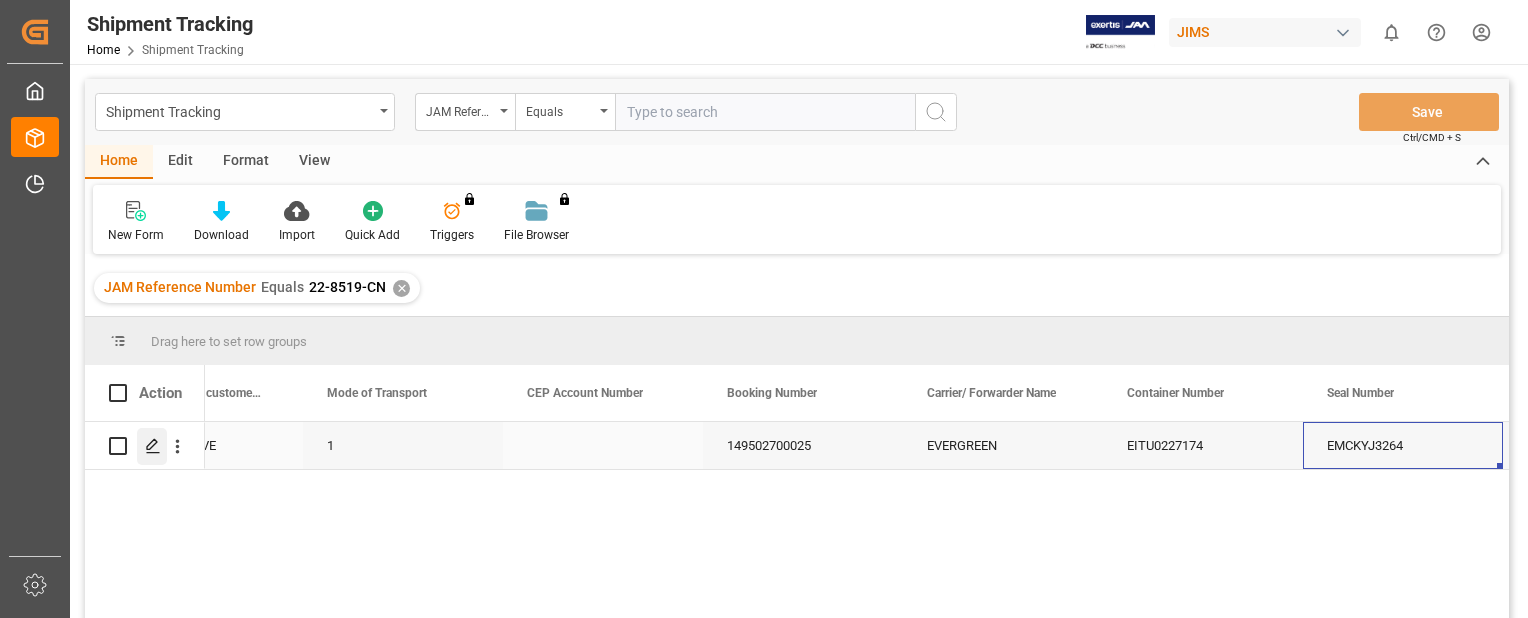 click 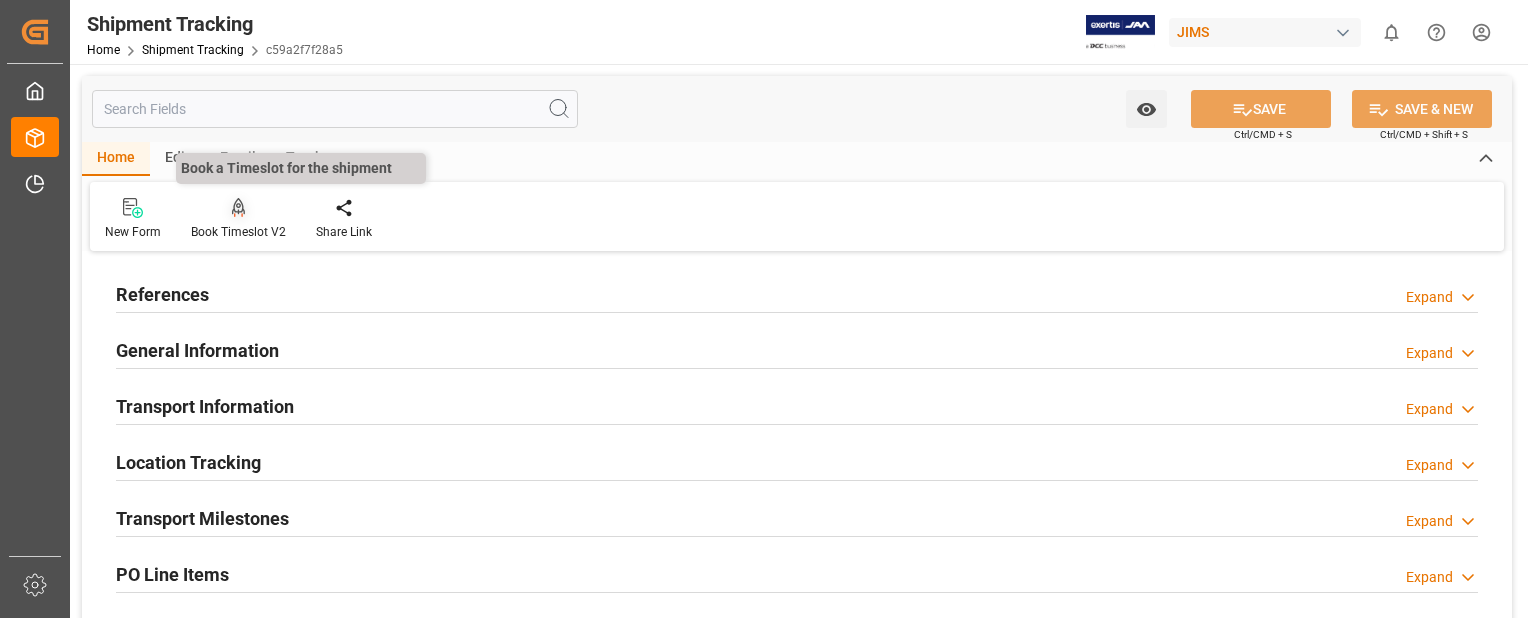 click 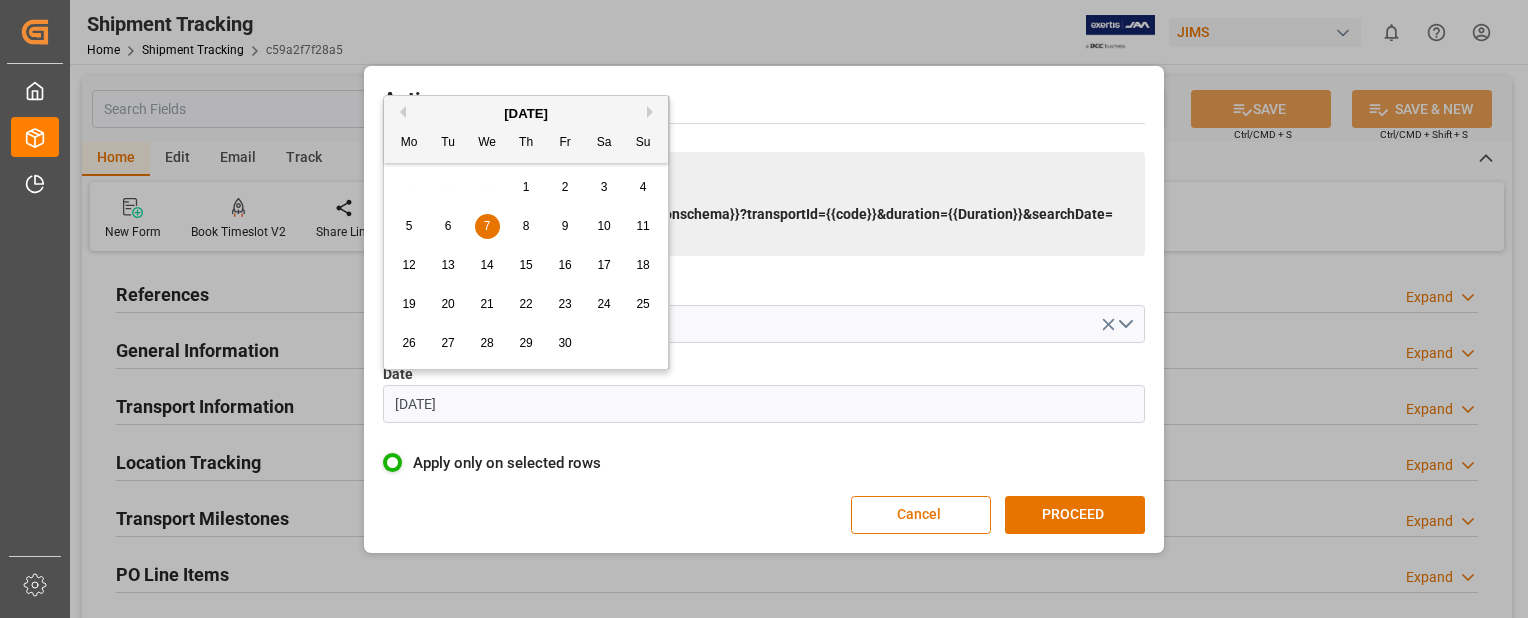 click on "07.06.2023" at bounding box center [764, 404] 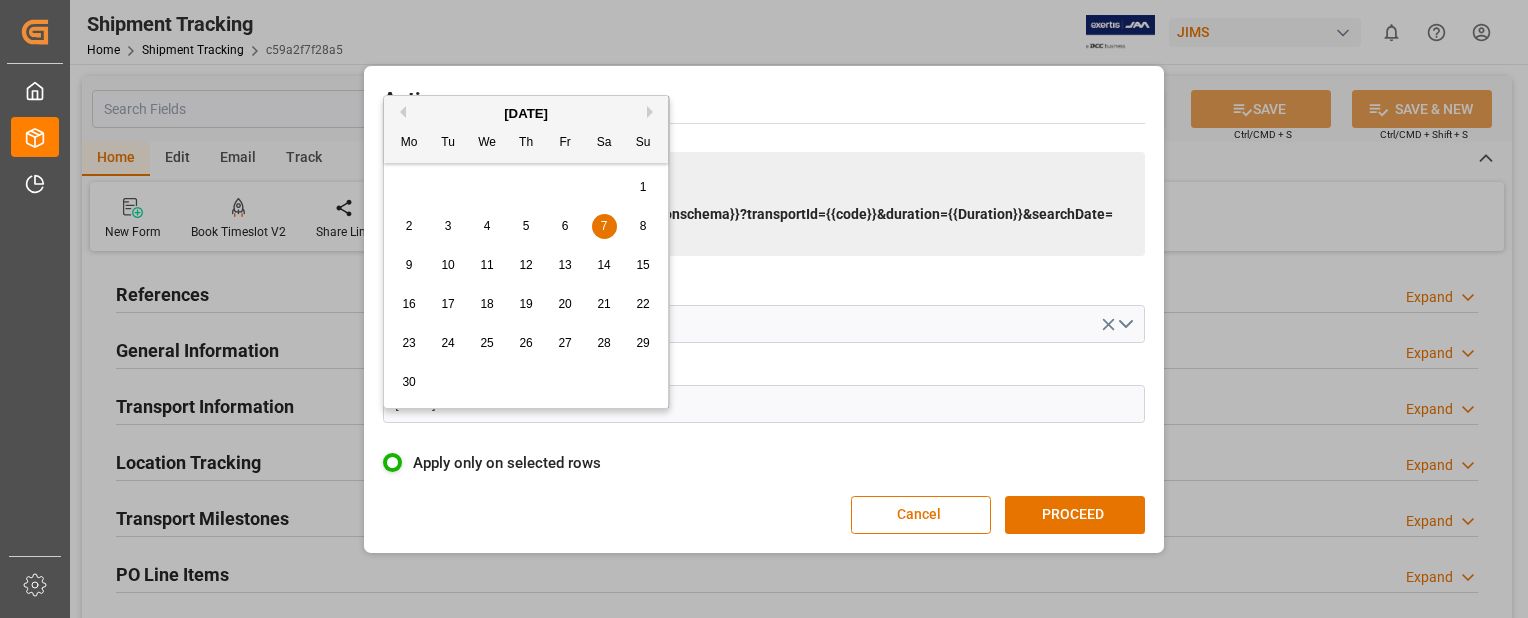 click on "June 2025" at bounding box center [526, 114] 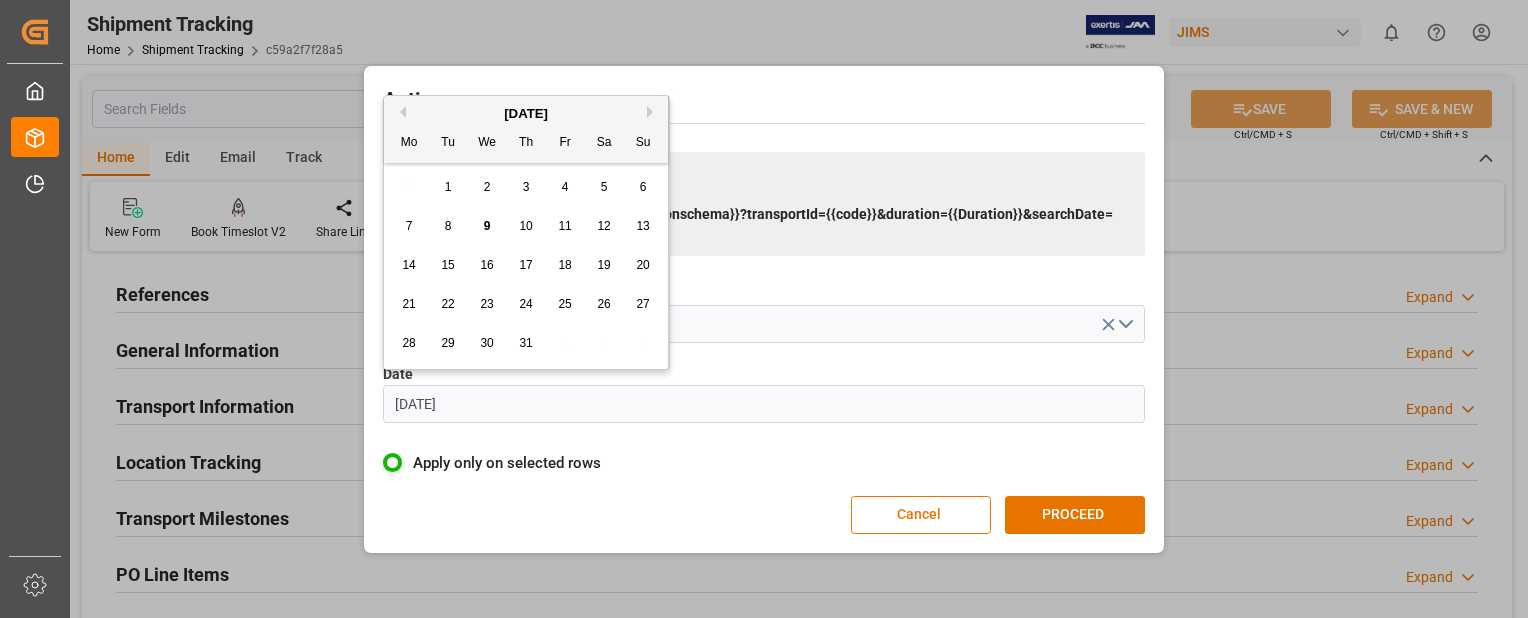 click on "10" at bounding box center (525, 226) 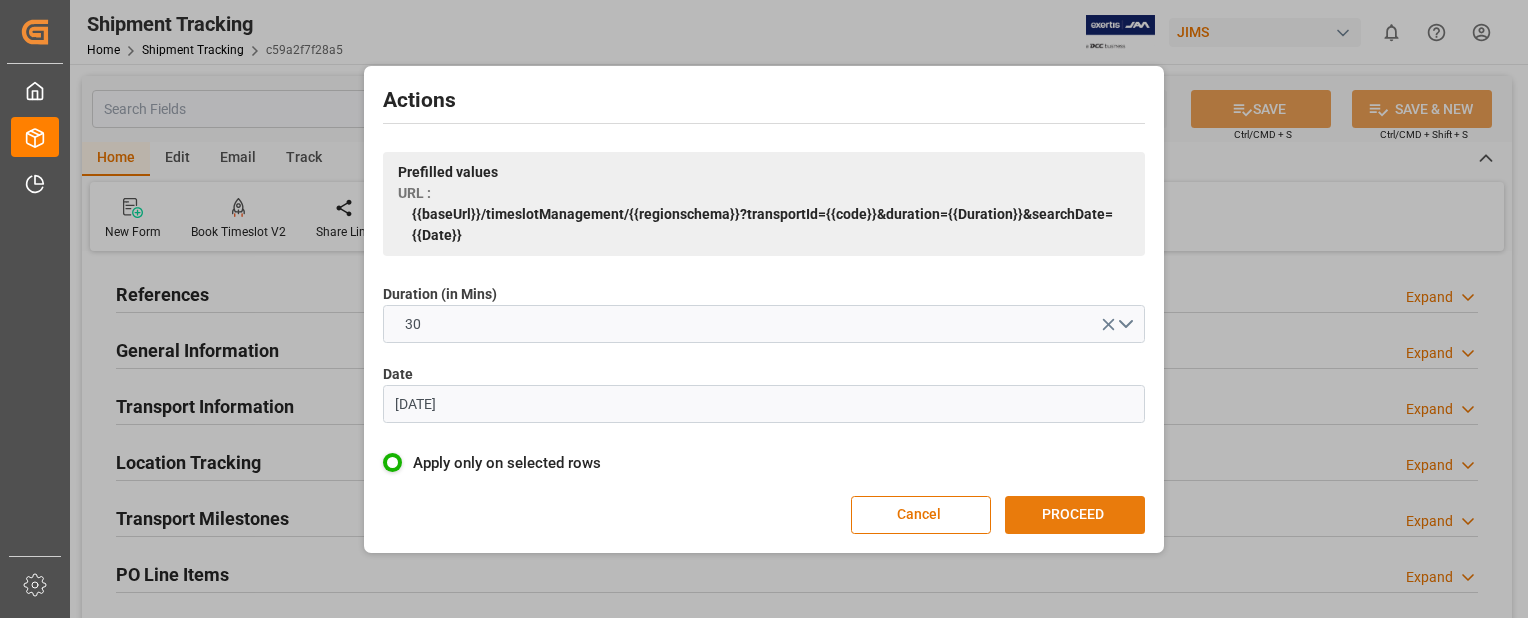 click on "PROCEED" at bounding box center (1075, 515) 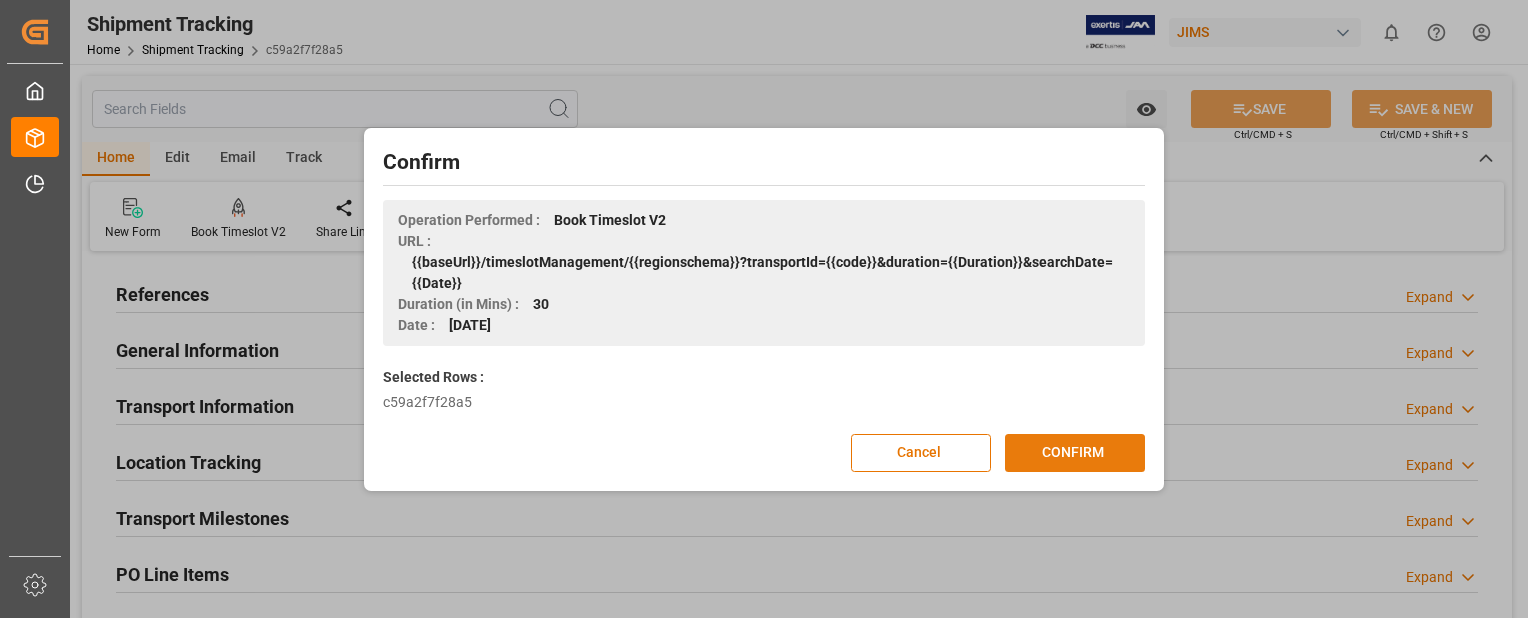 click on "CONFIRM" at bounding box center (1075, 453) 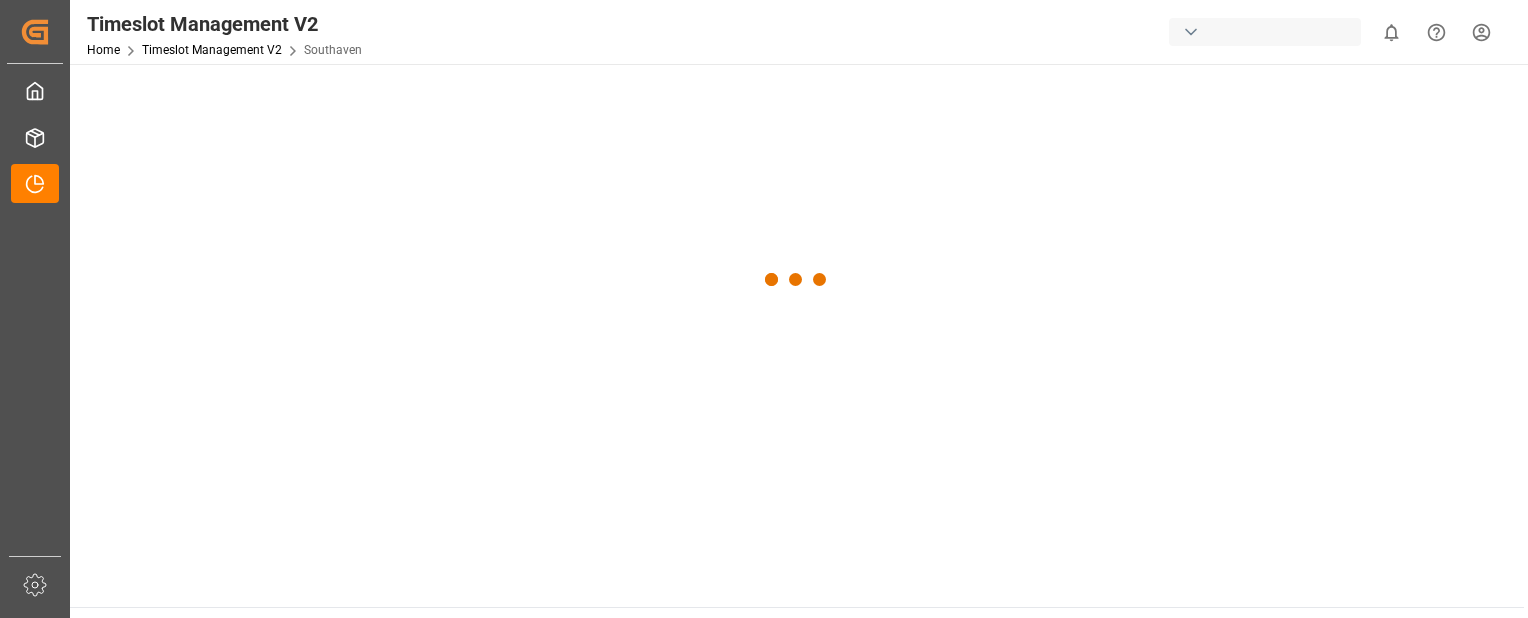 scroll, scrollTop: 0, scrollLeft: 0, axis: both 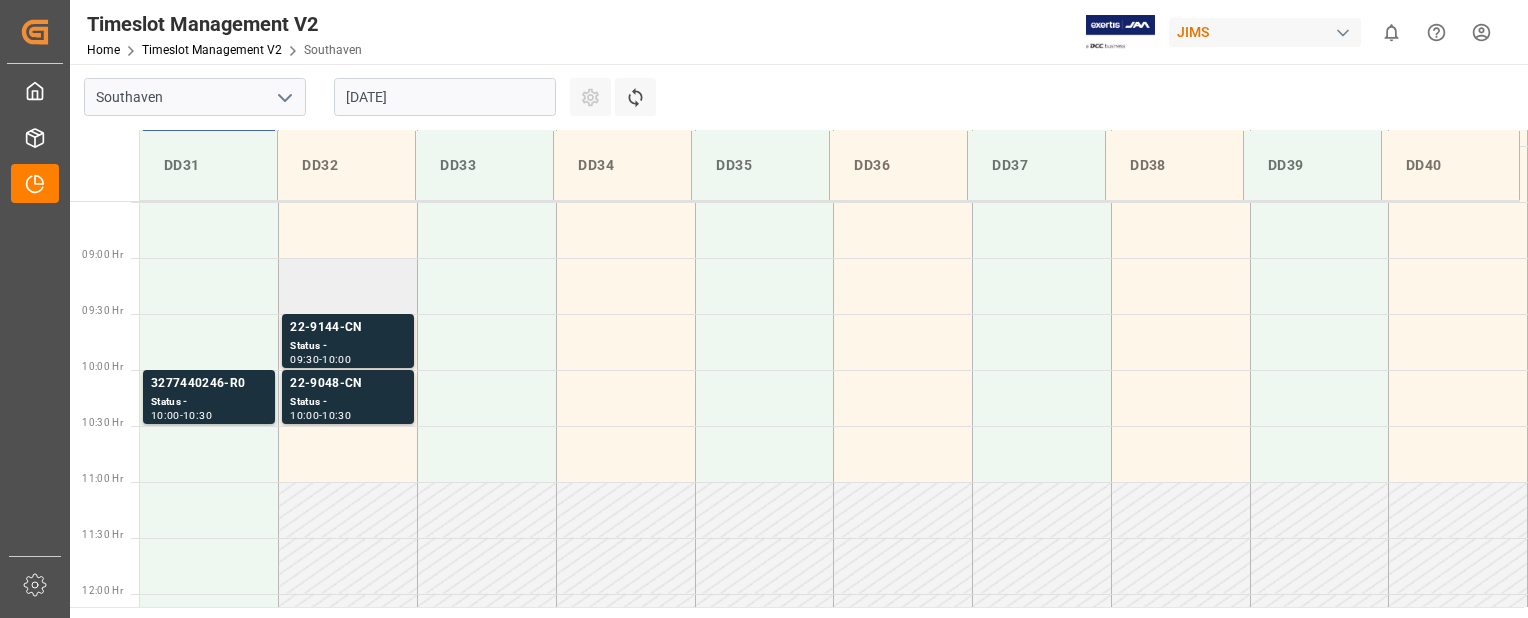 click at bounding box center [348, 286] 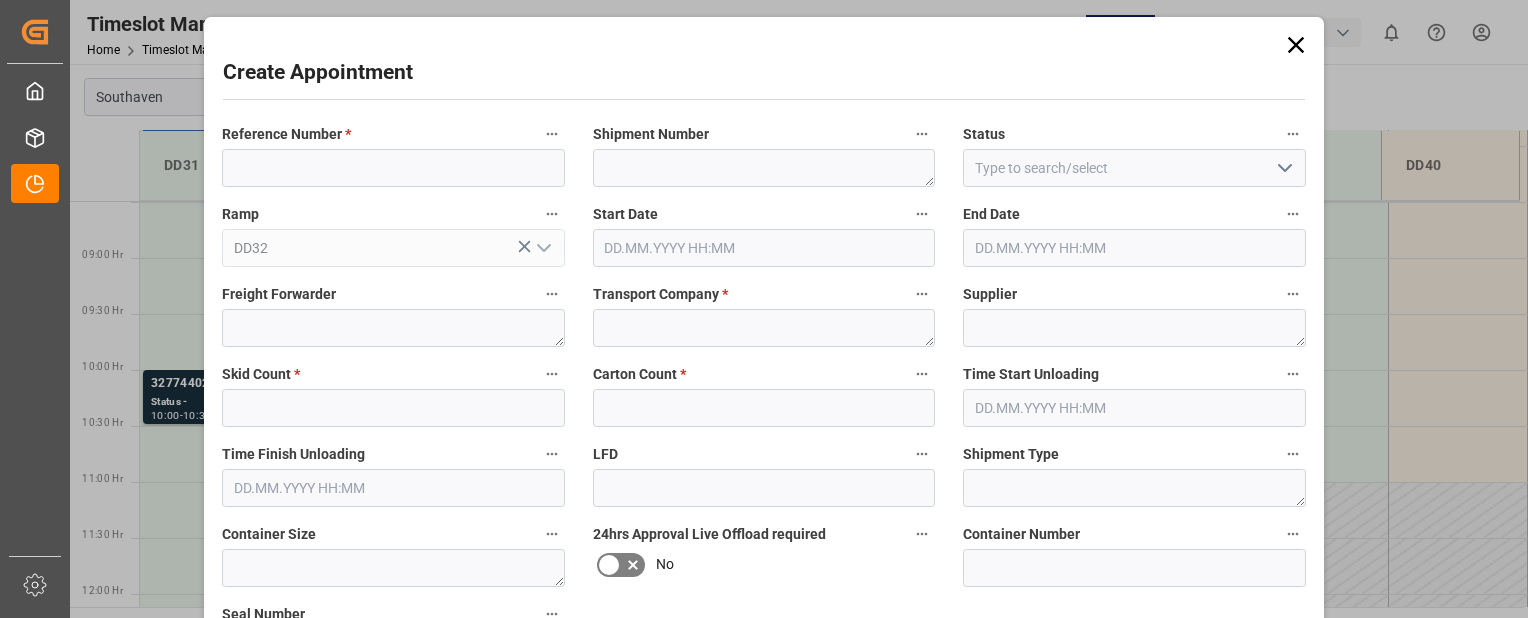 type on "10.07.2025 09:00" 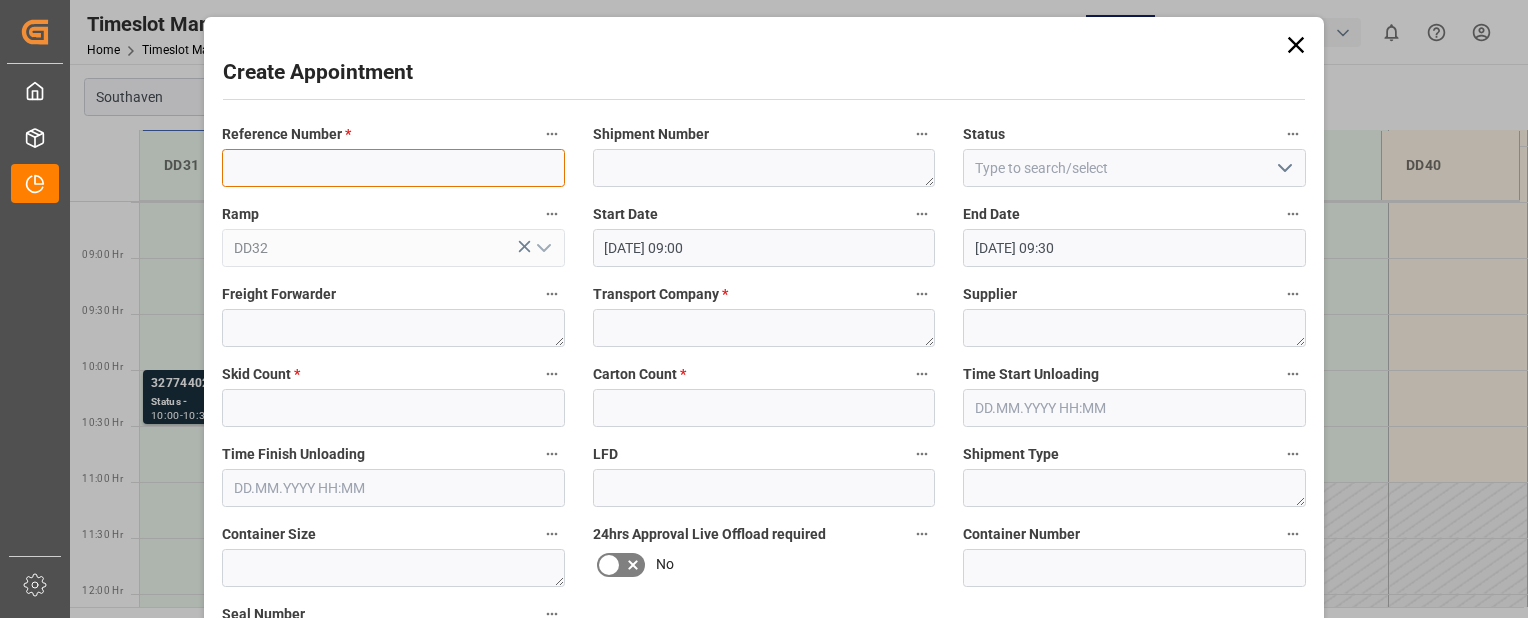 click at bounding box center (393, 168) 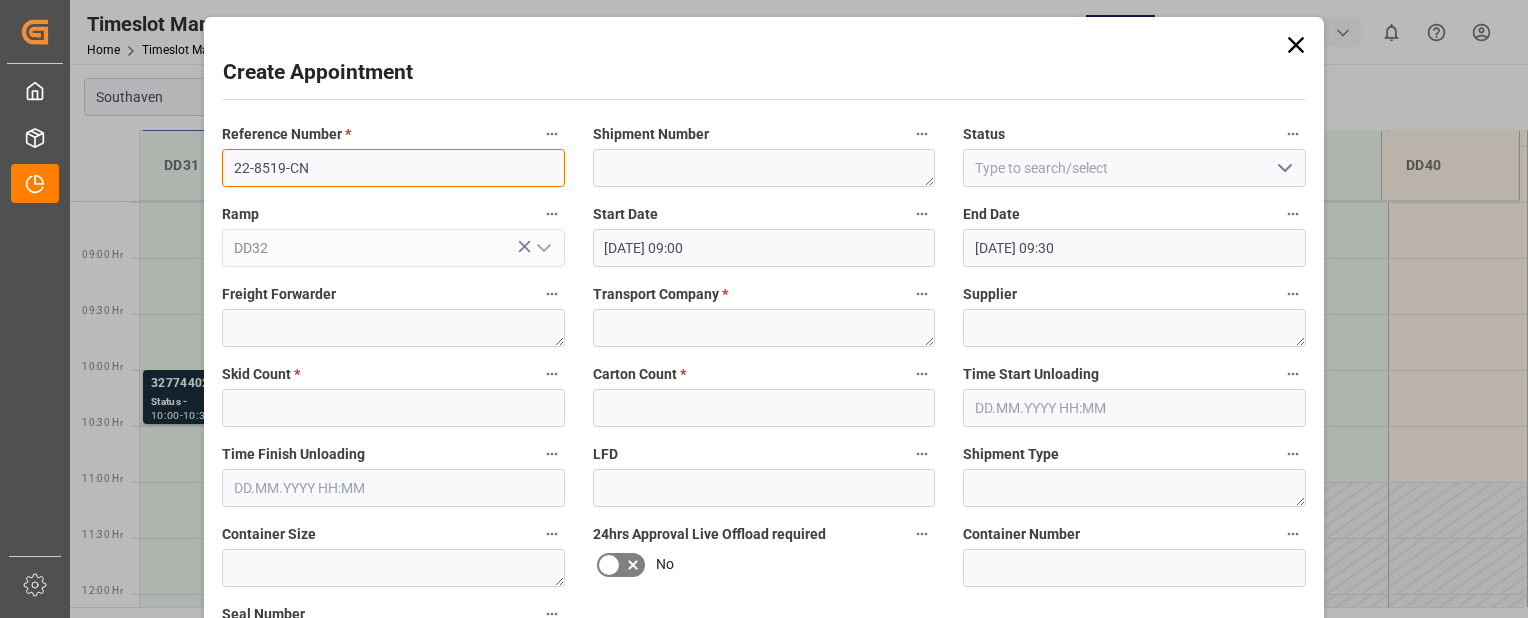 type on "22-8519-CN" 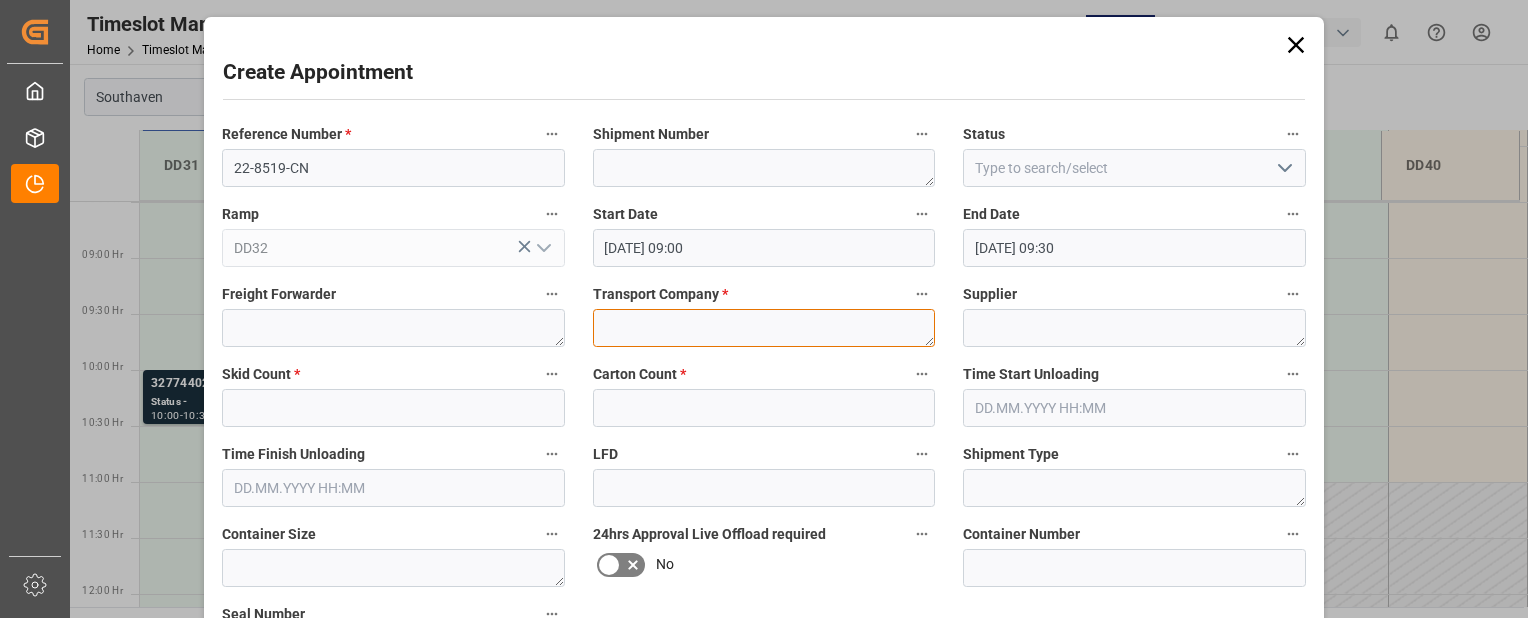 click at bounding box center (764, 328) 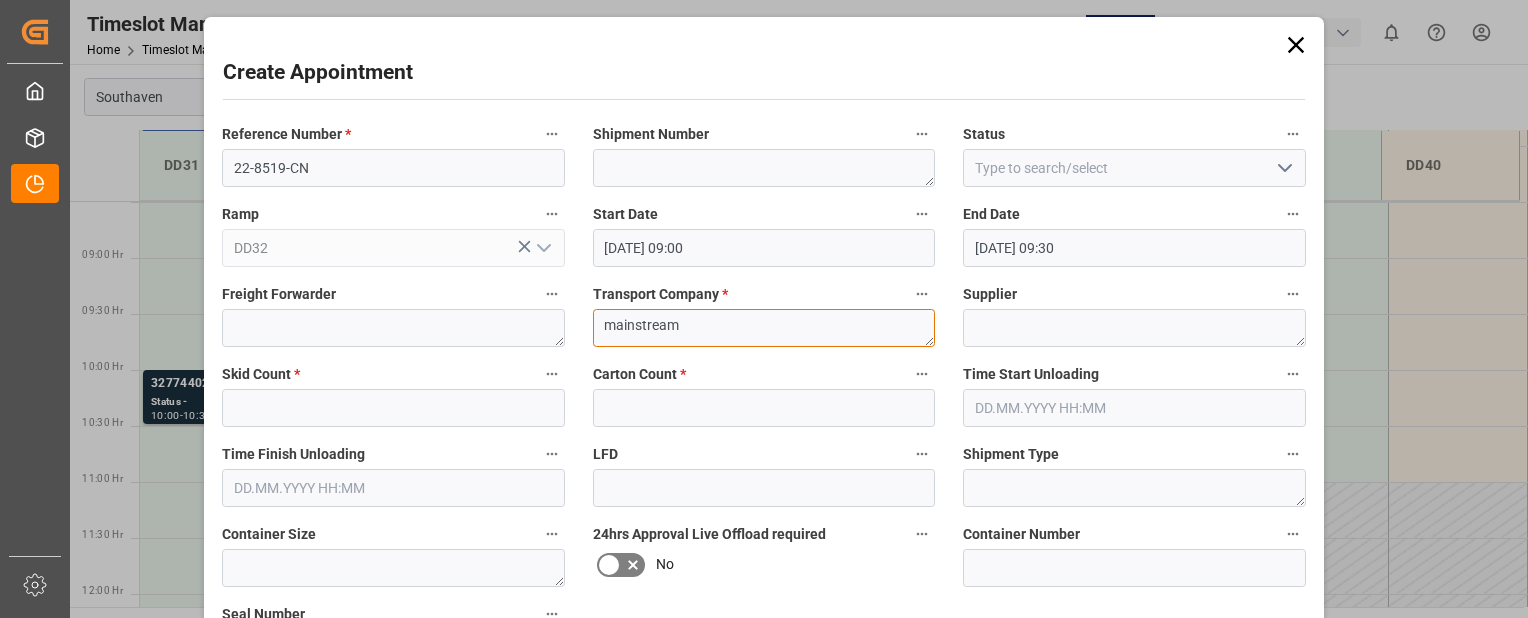 type on "mainstream" 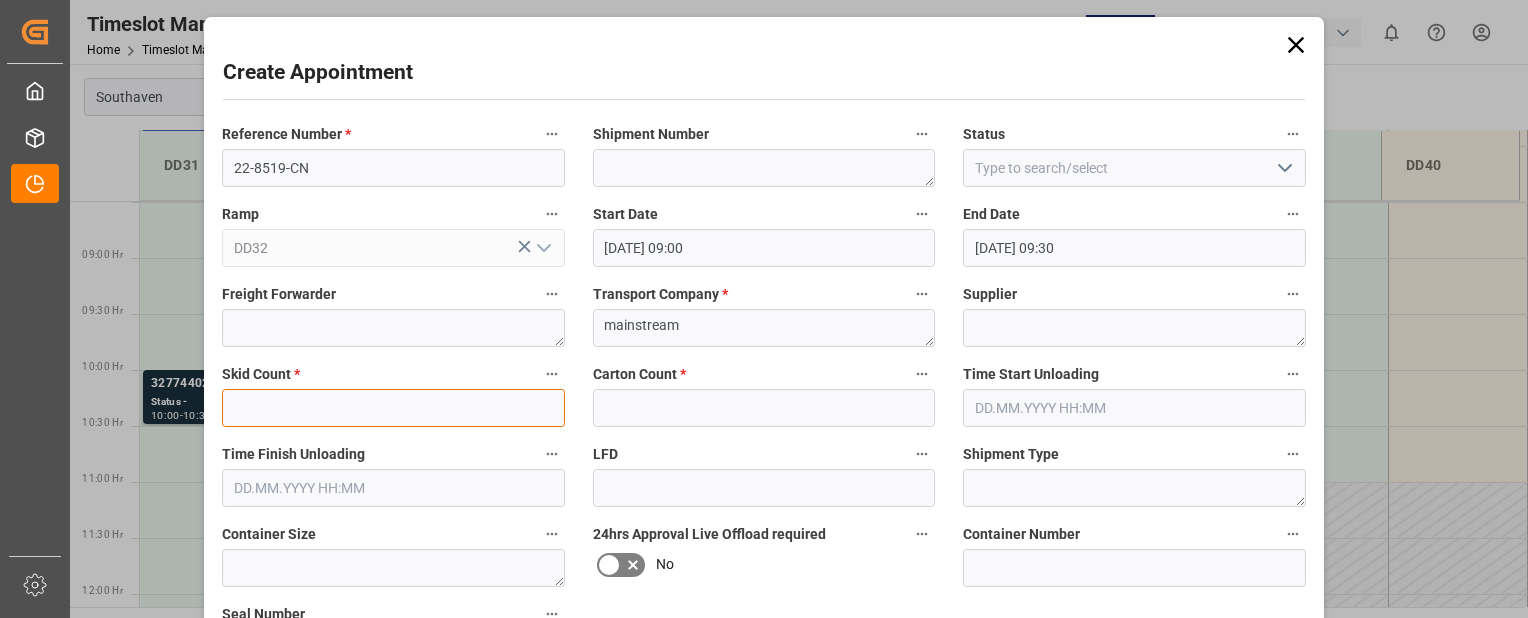 click at bounding box center (393, 408) 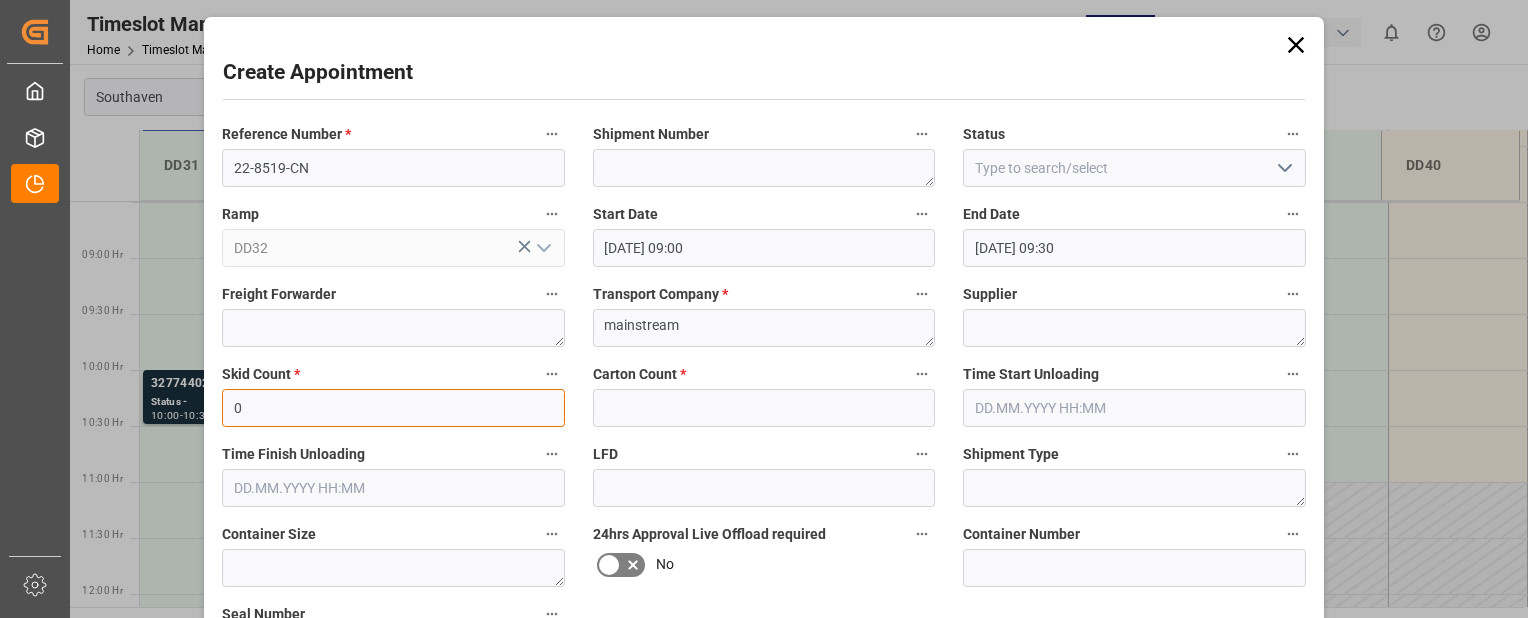type on "0" 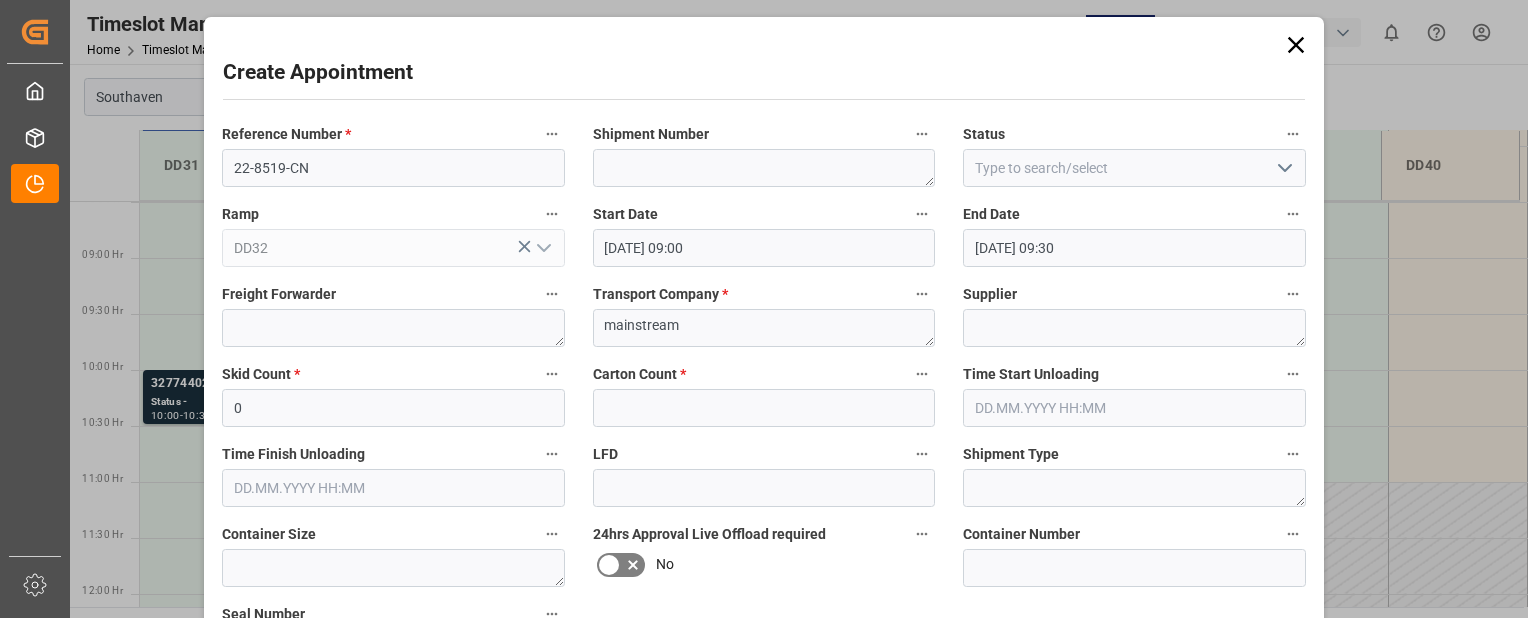 type 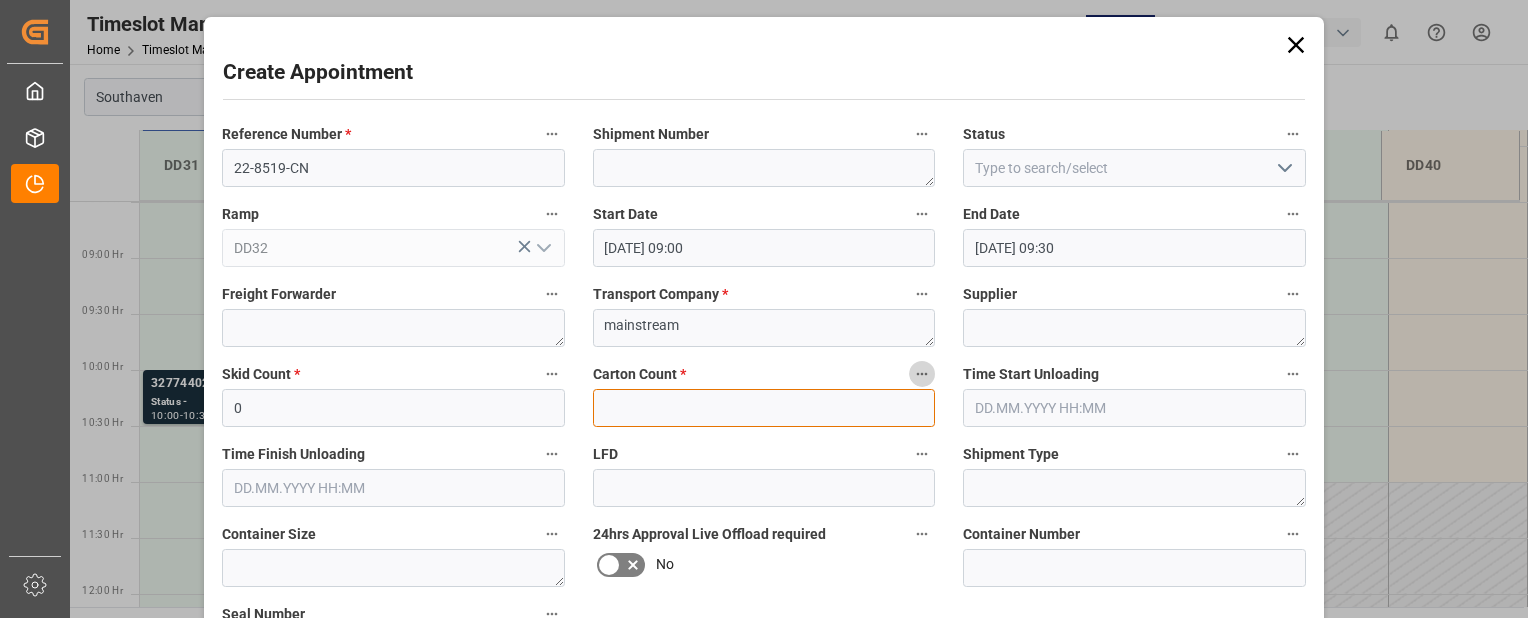 click at bounding box center [764, 408] 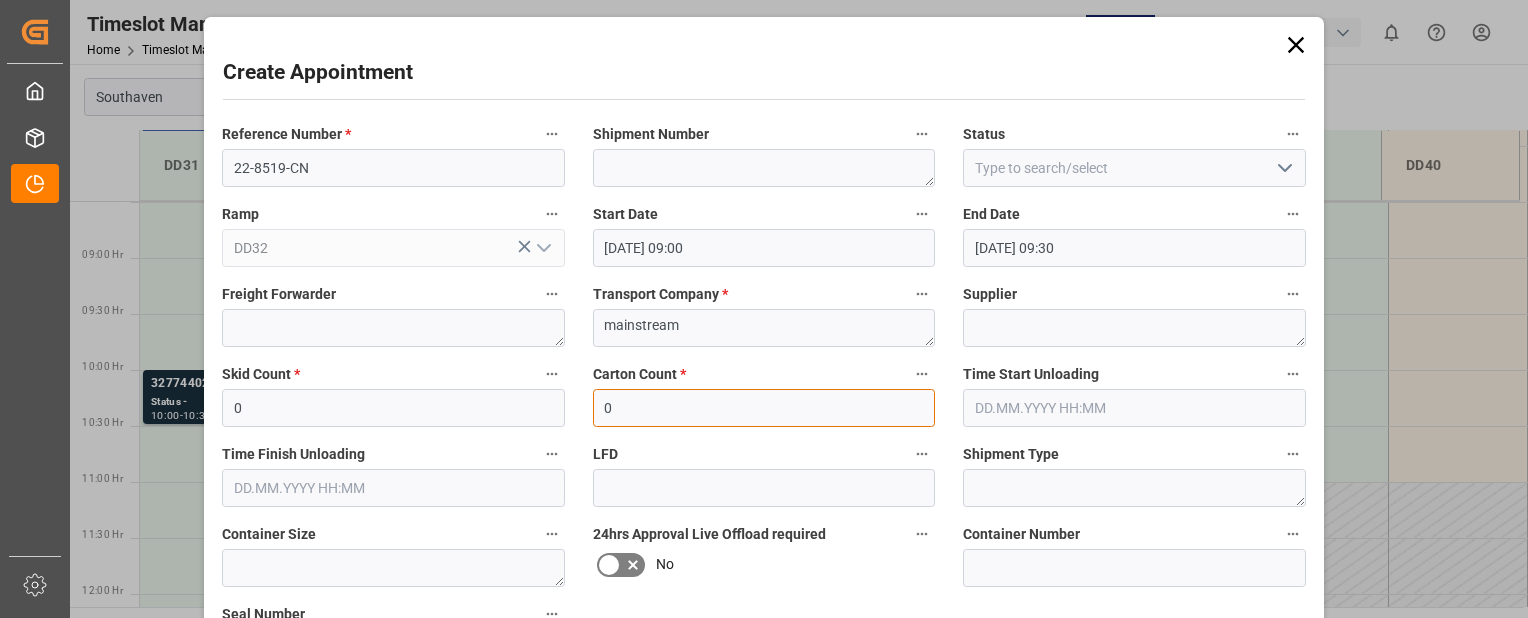 type on "0" 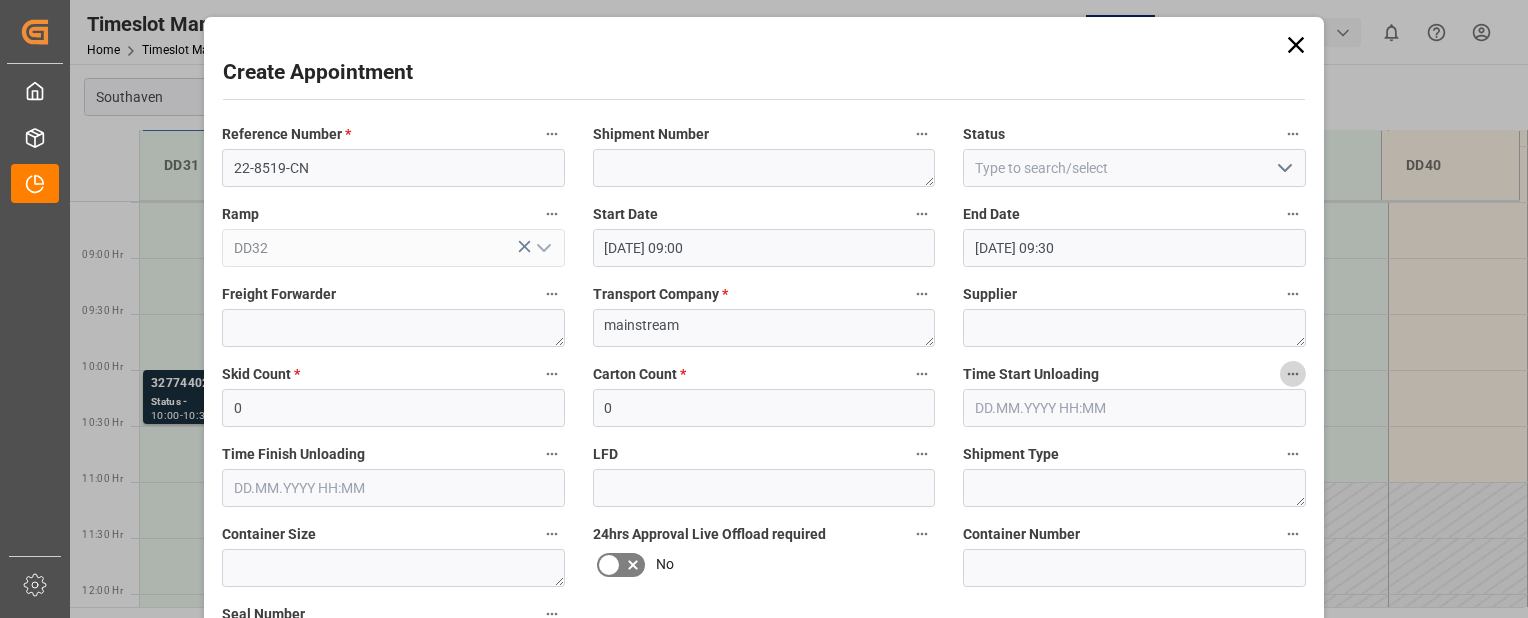 type 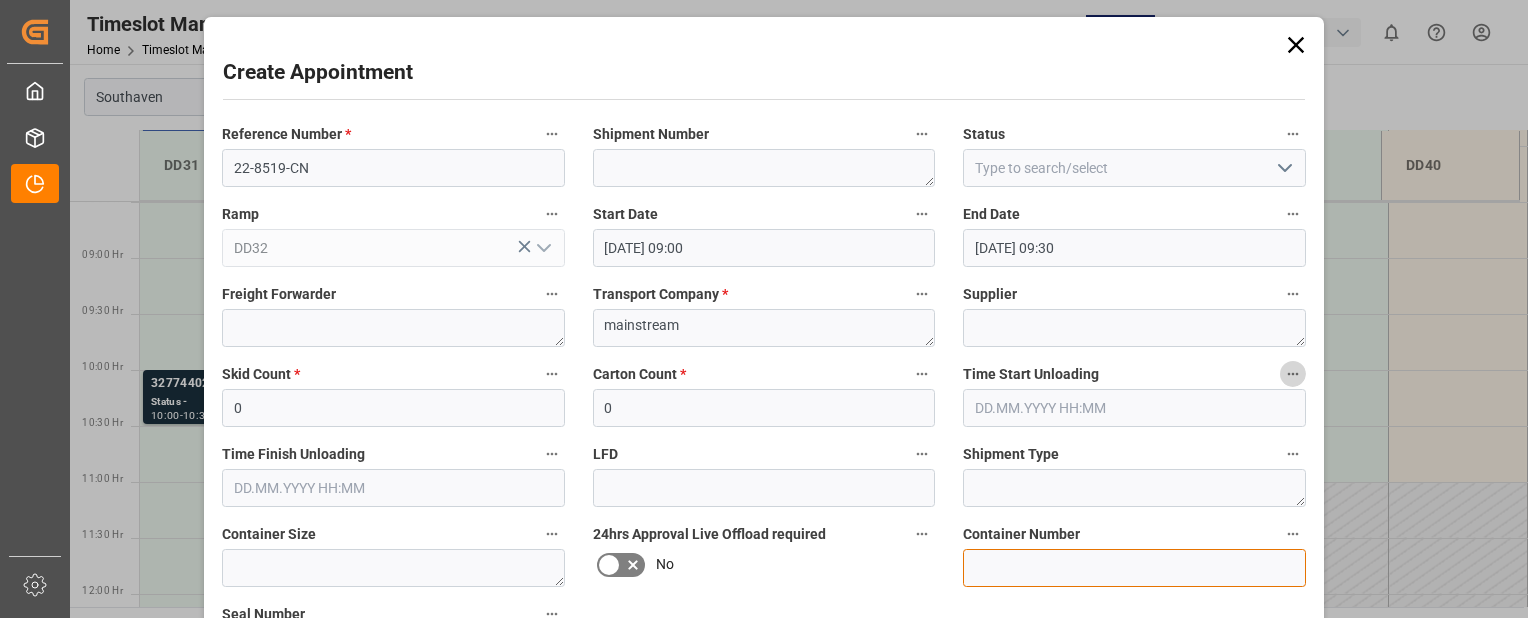 click at bounding box center (1134, 568) 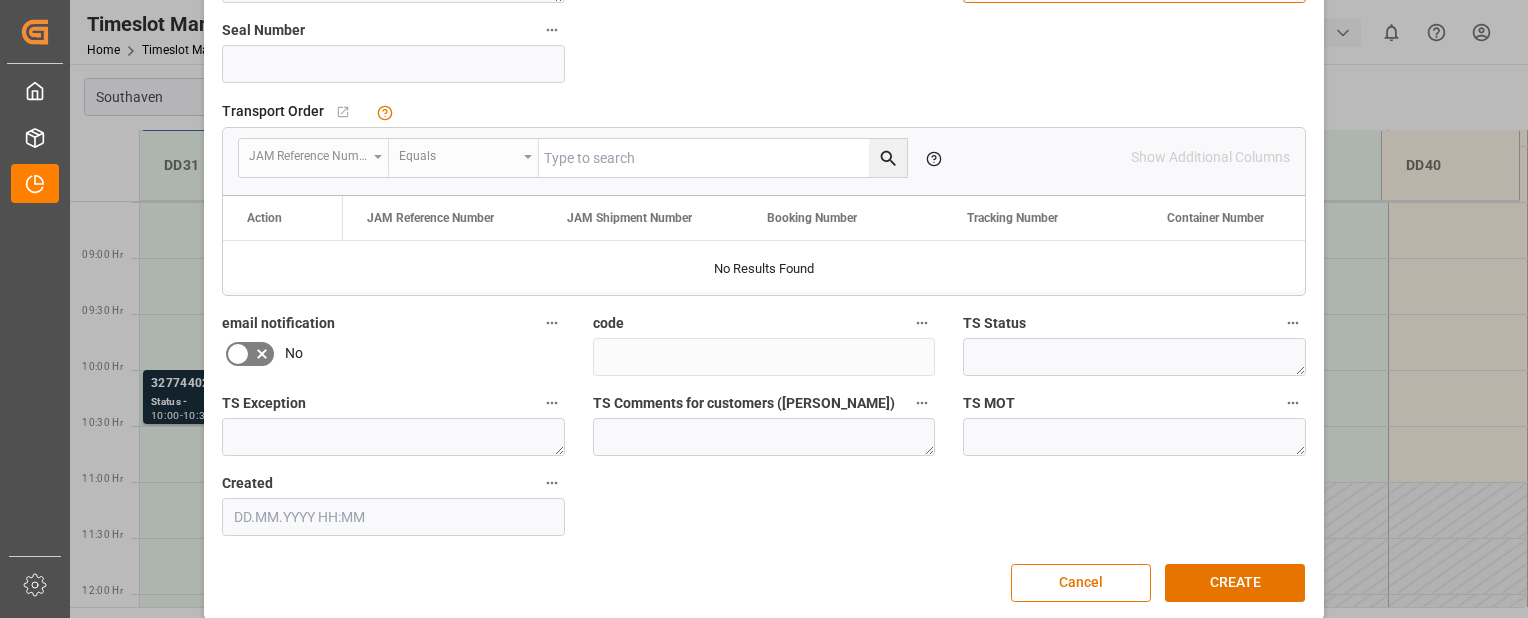 scroll, scrollTop: 603, scrollLeft: 0, axis: vertical 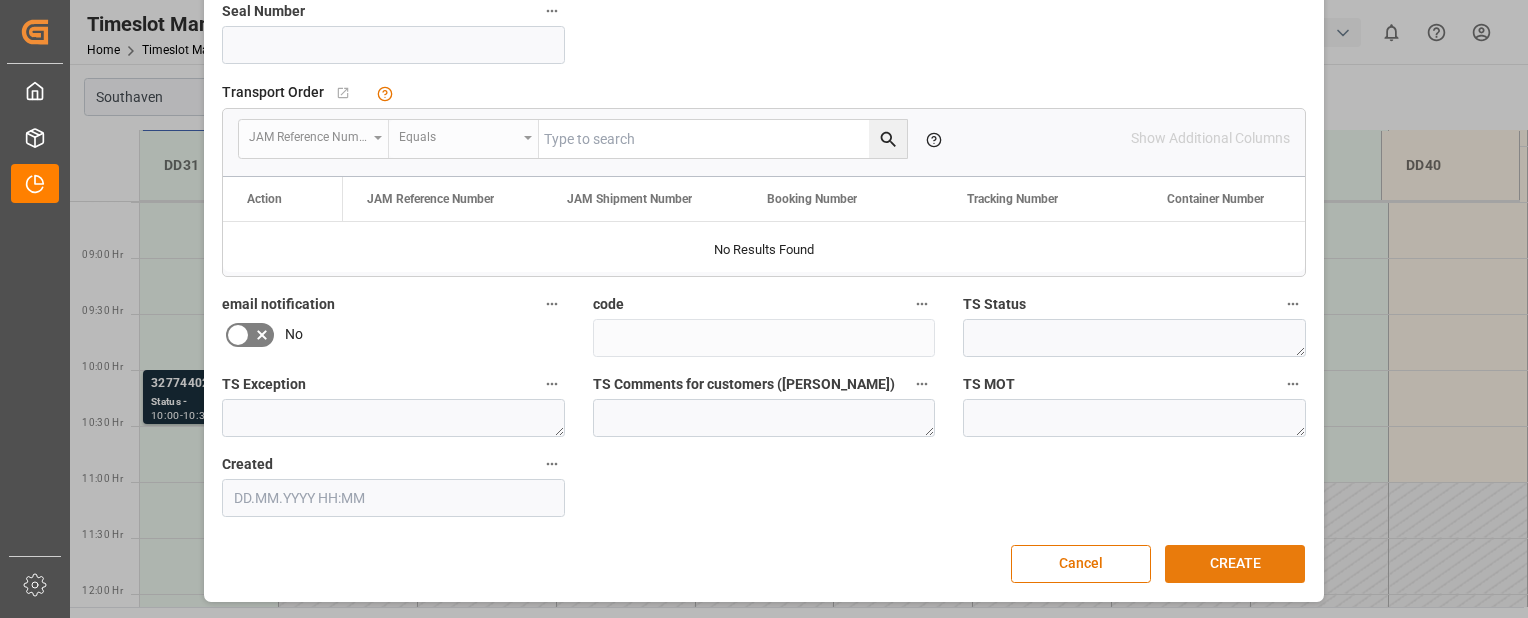 type on "eitu0227174" 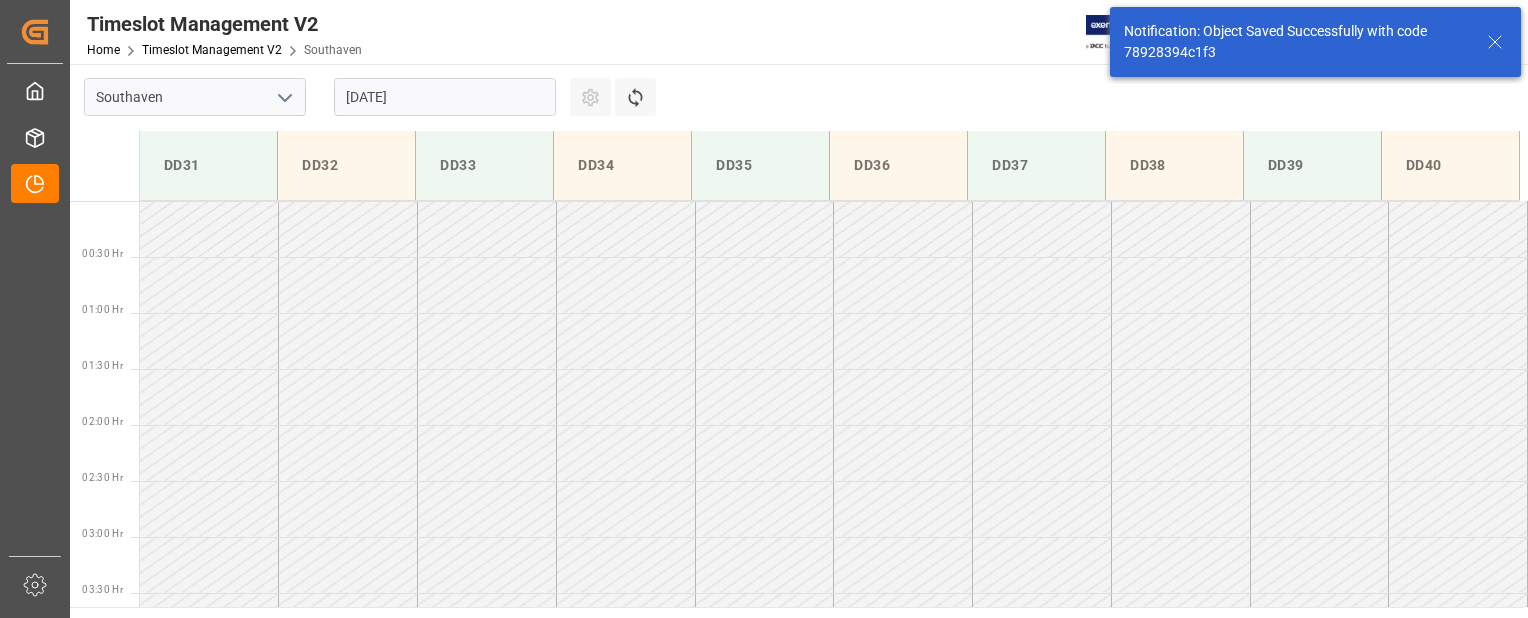 scroll, scrollTop: 883, scrollLeft: 0, axis: vertical 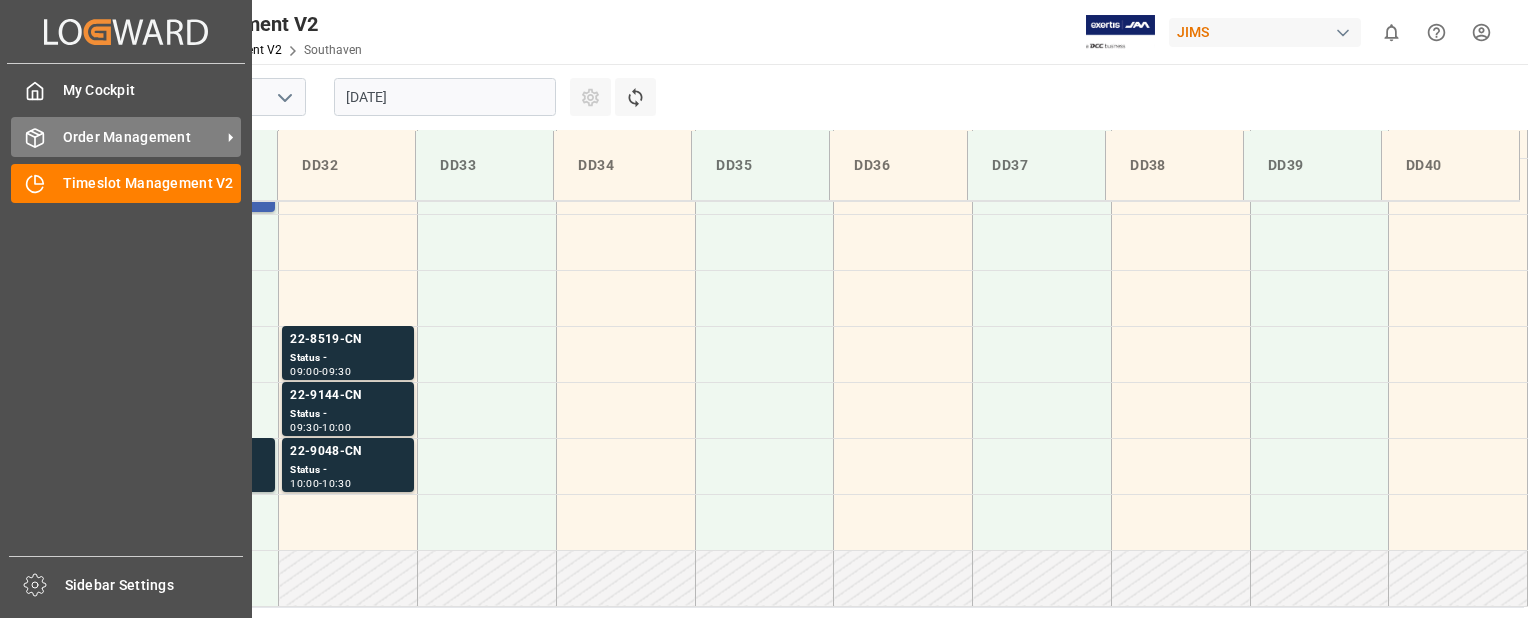 click 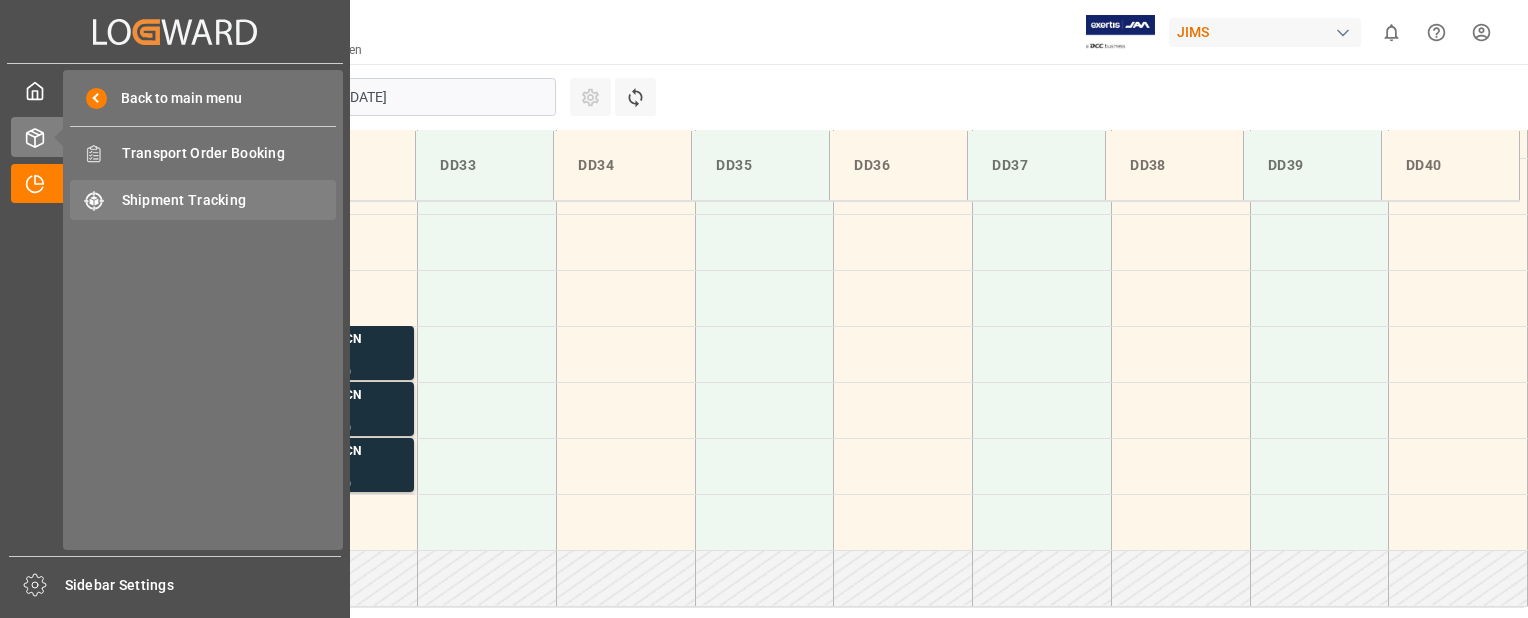 click on "Shipment Tracking" at bounding box center [229, 200] 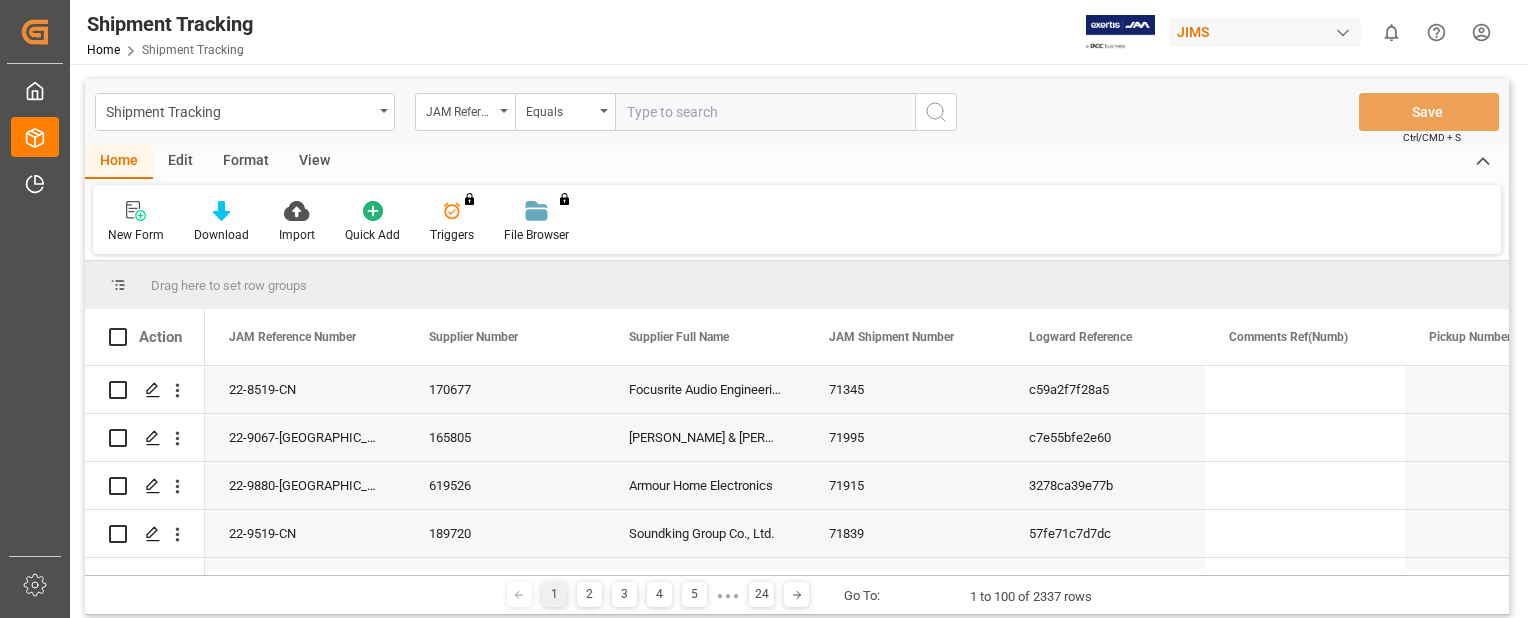 drag, startPoint x: 661, startPoint y: 117, endPoint x: 644, endPoint y: 114, distance: 17.262676 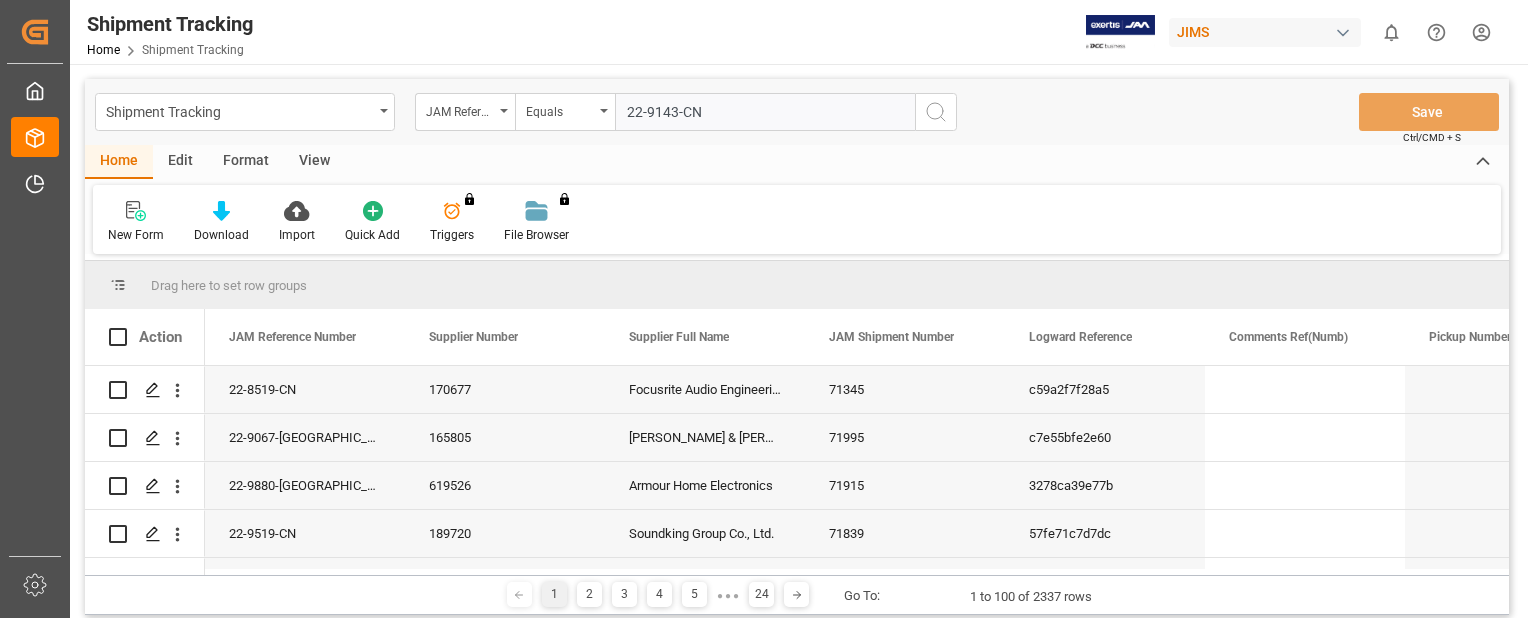 type 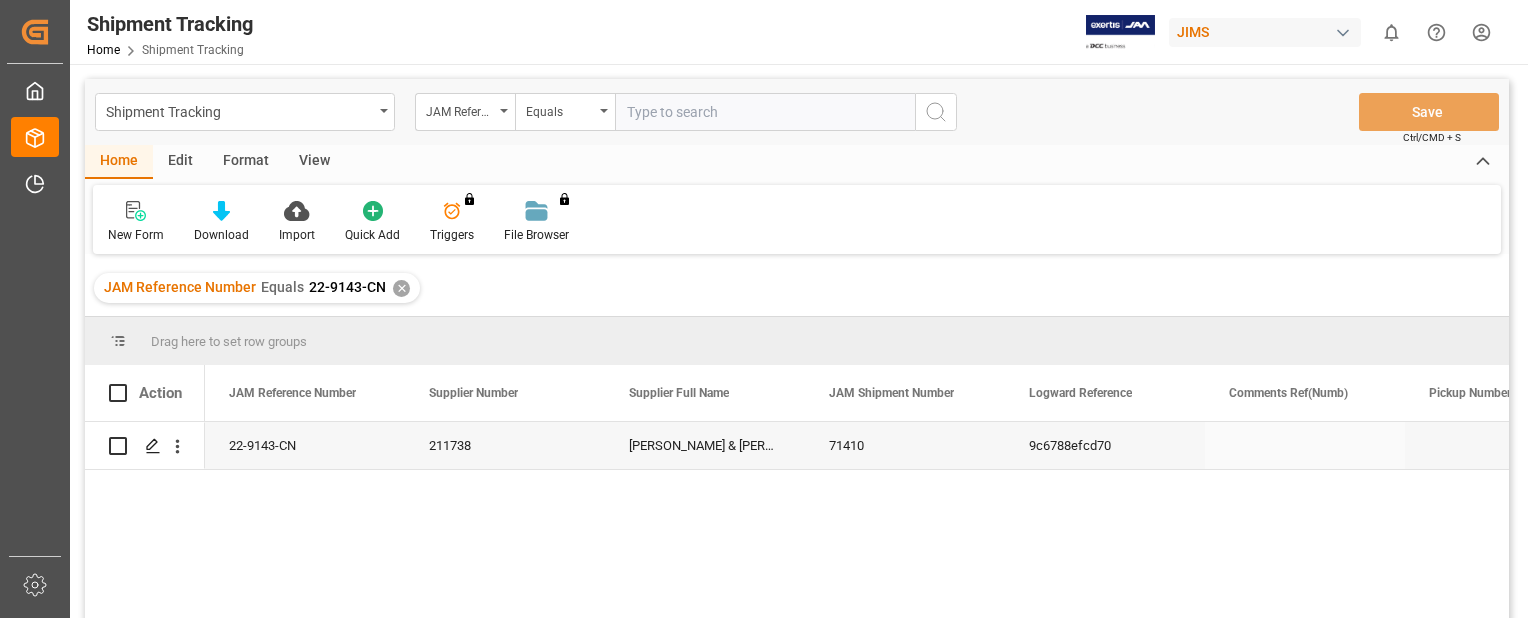 click on "22-9143-CN" at bounding box center (305, 445) 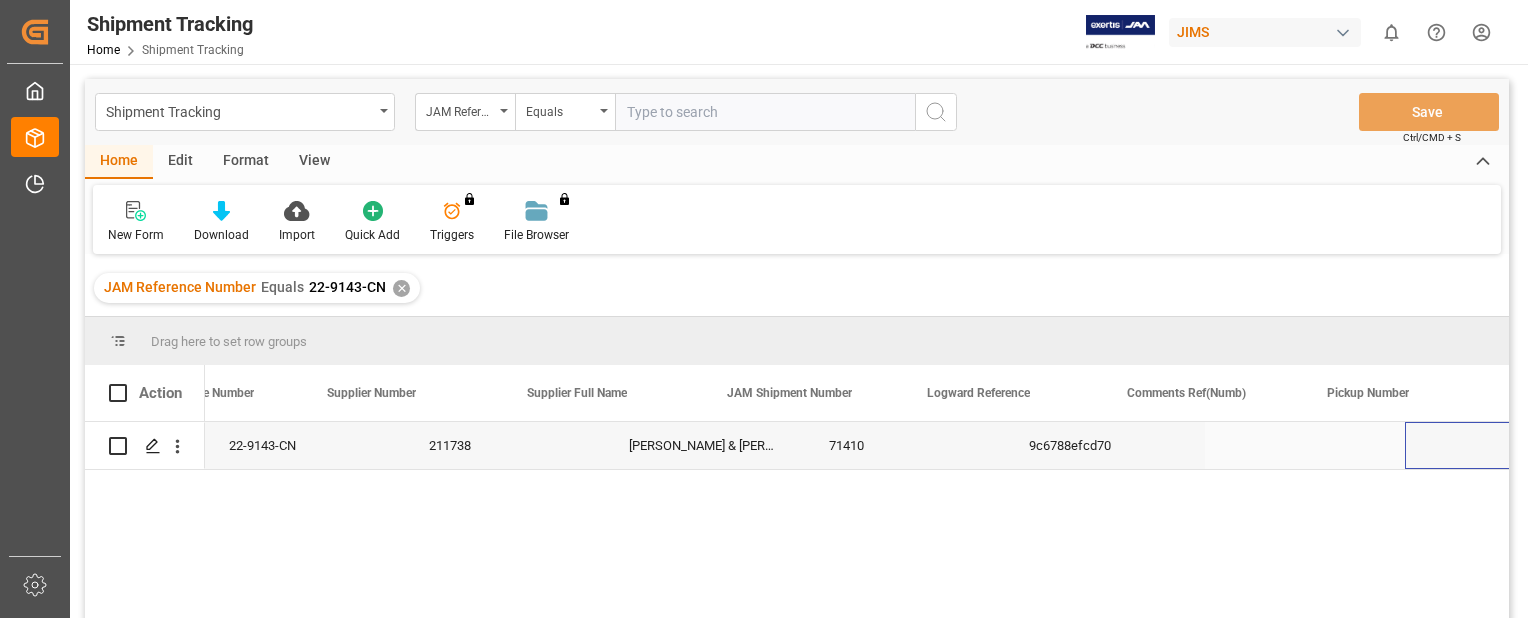 scroll, scrollTop: 0, scrollLeft: 102, axis: horizontal 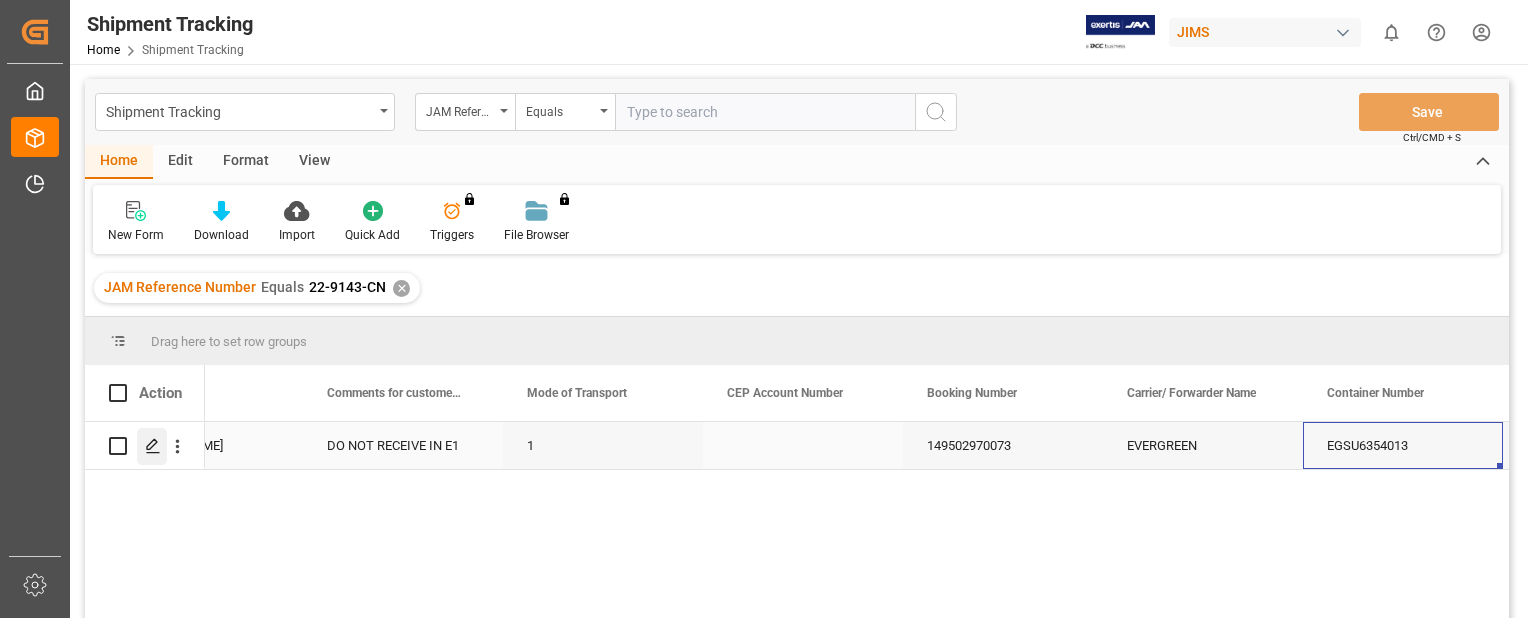 click 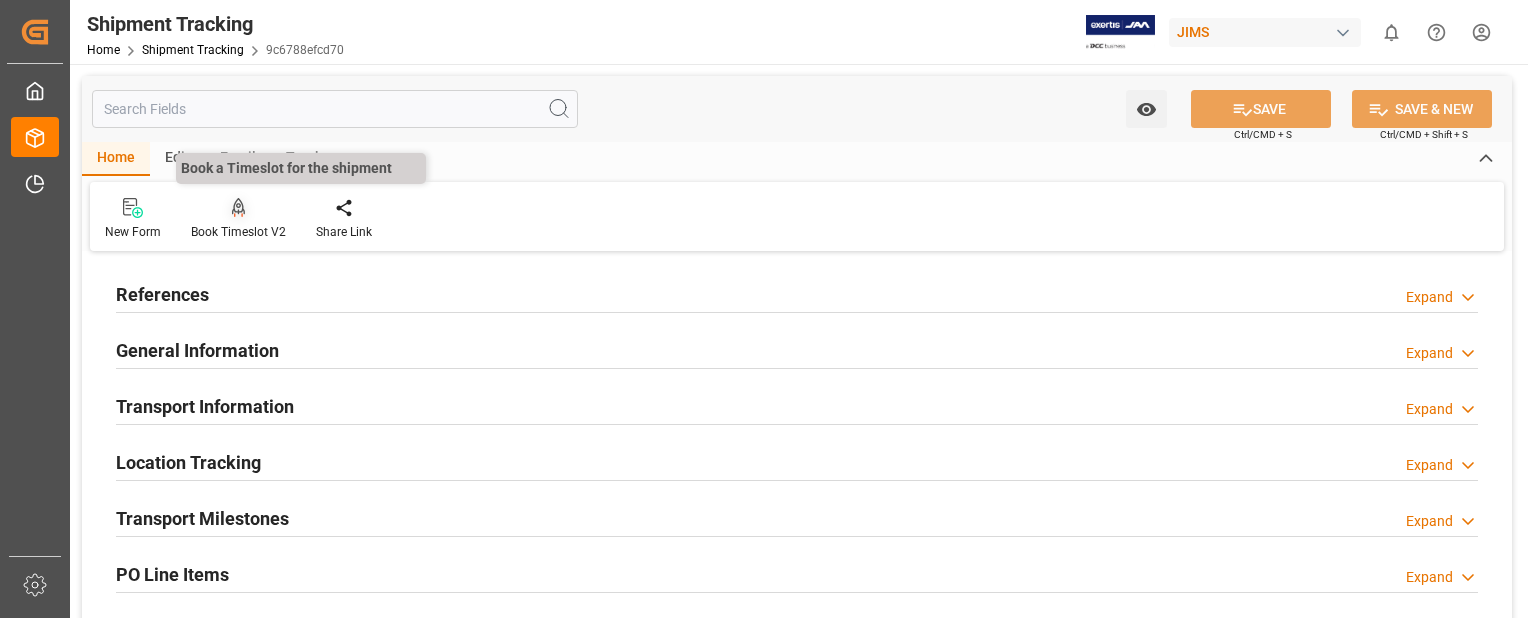 click 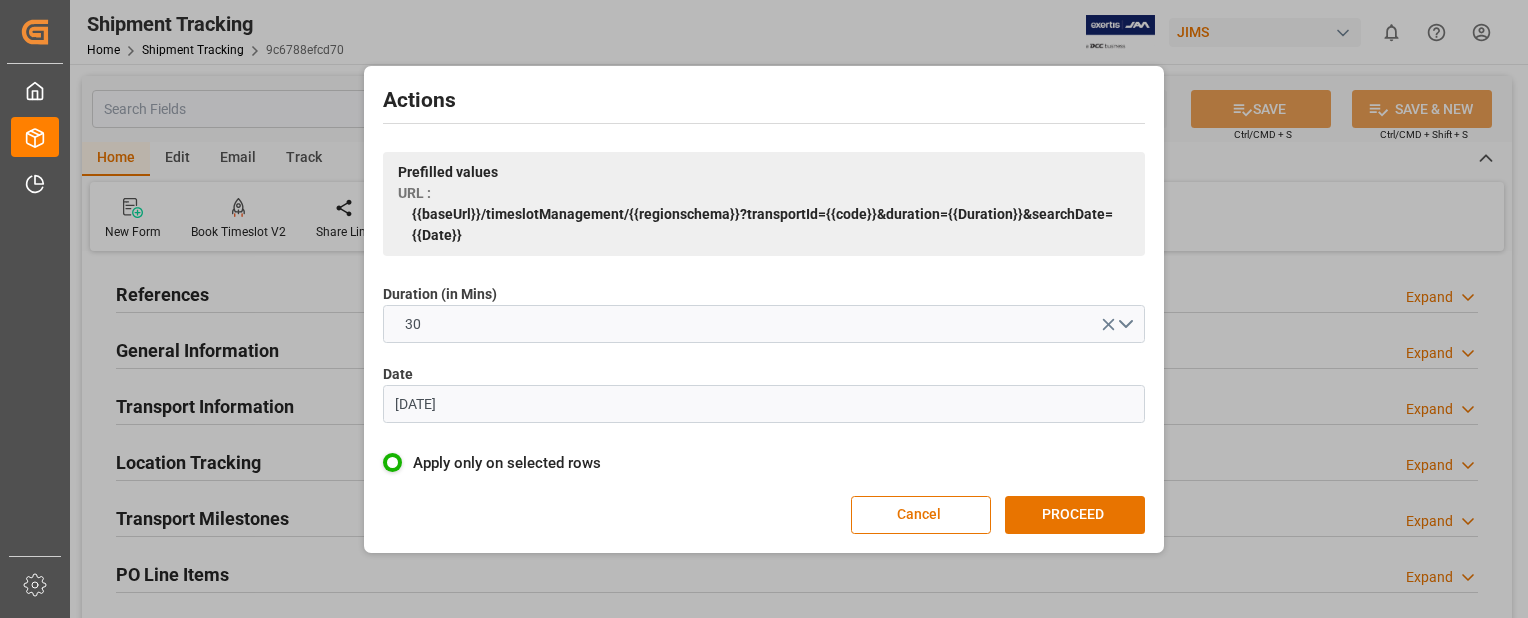 click on "07.06.2023" at bounding box center [764, 404] 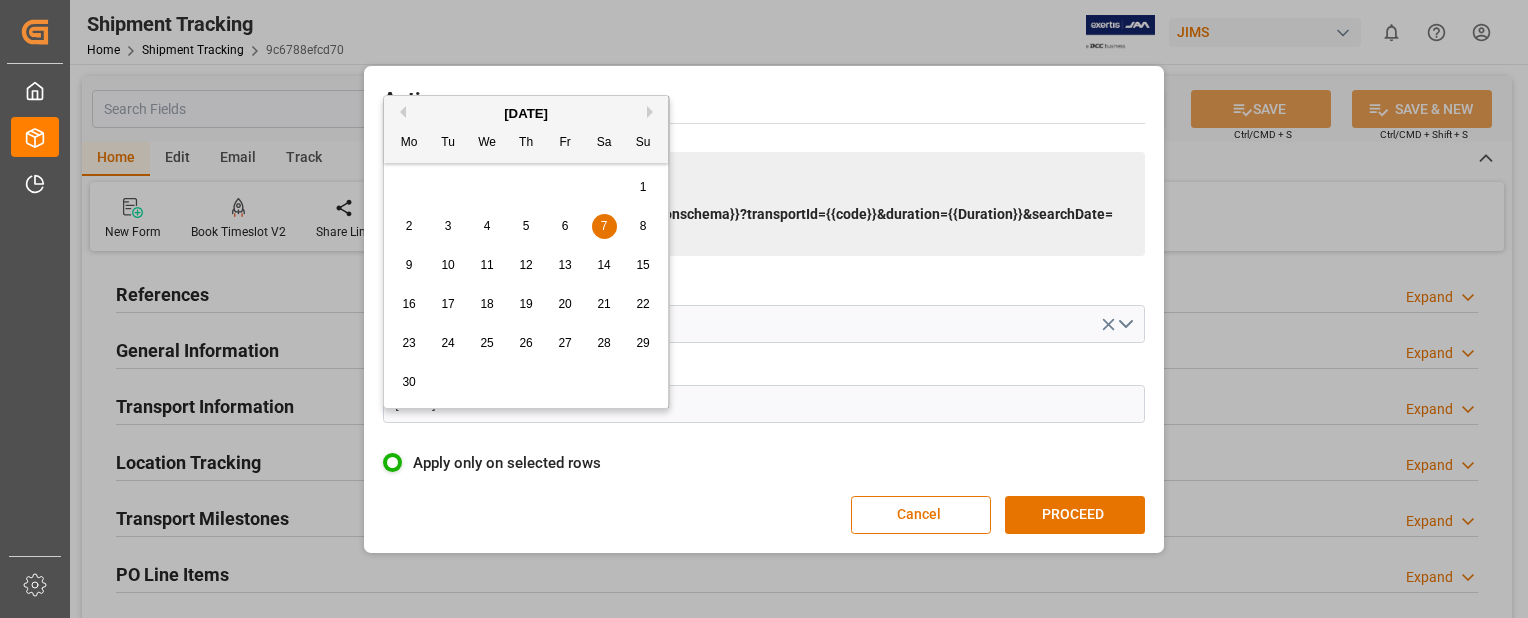 click on "Next Month" at bounding box center (653, 112) 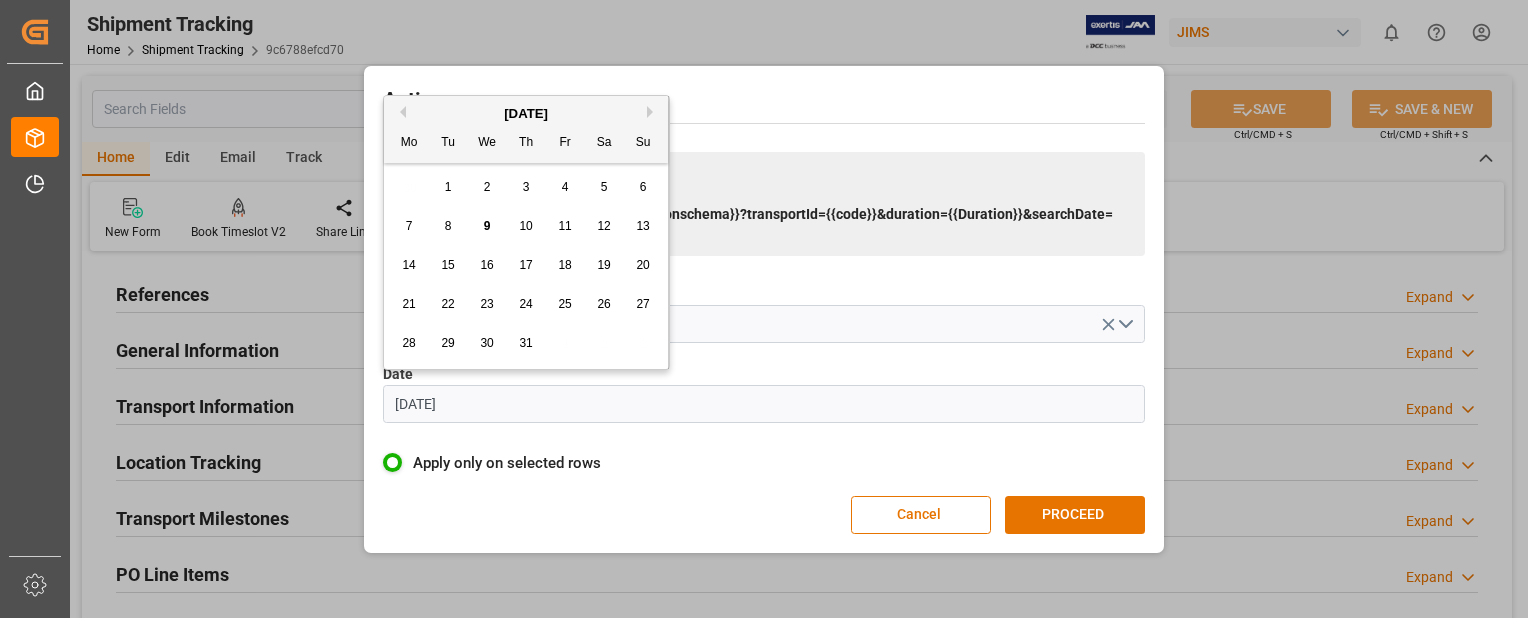 click on "11" at bounding box center (564, 226) 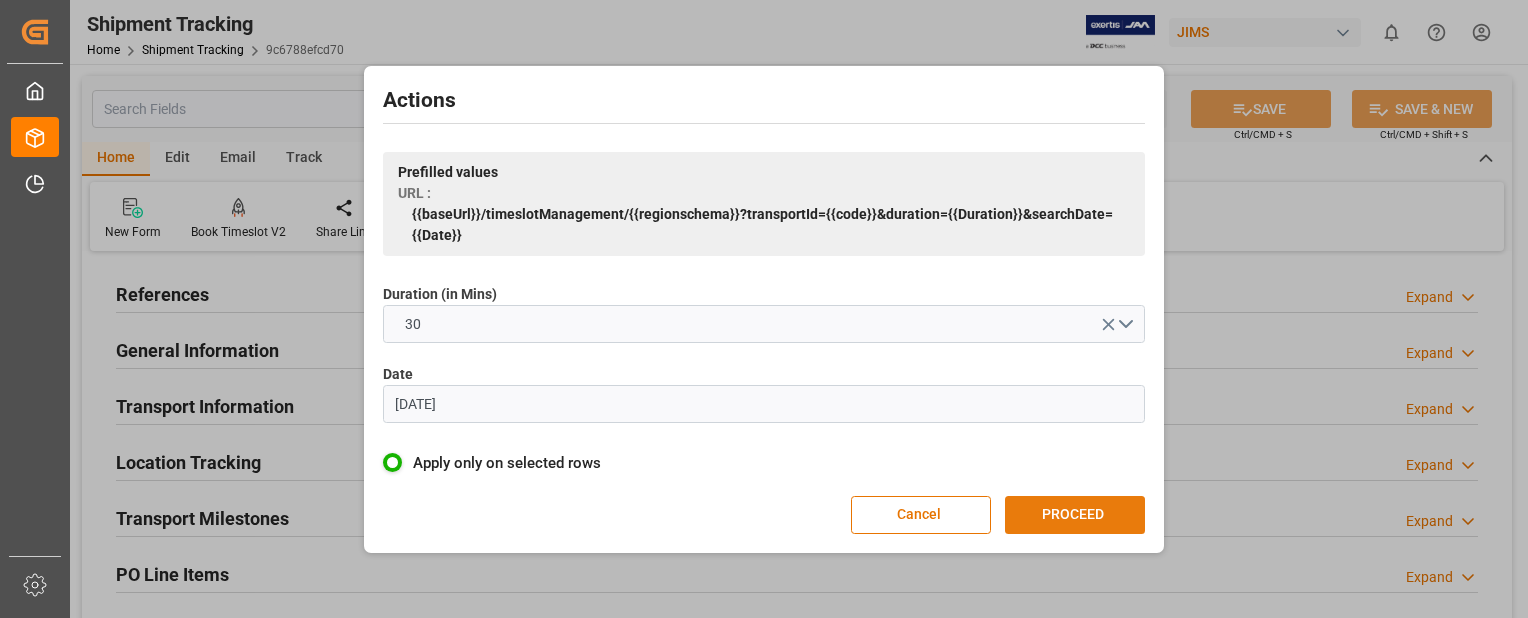 click on "PROCEED" at bounding box center (1075, 515) 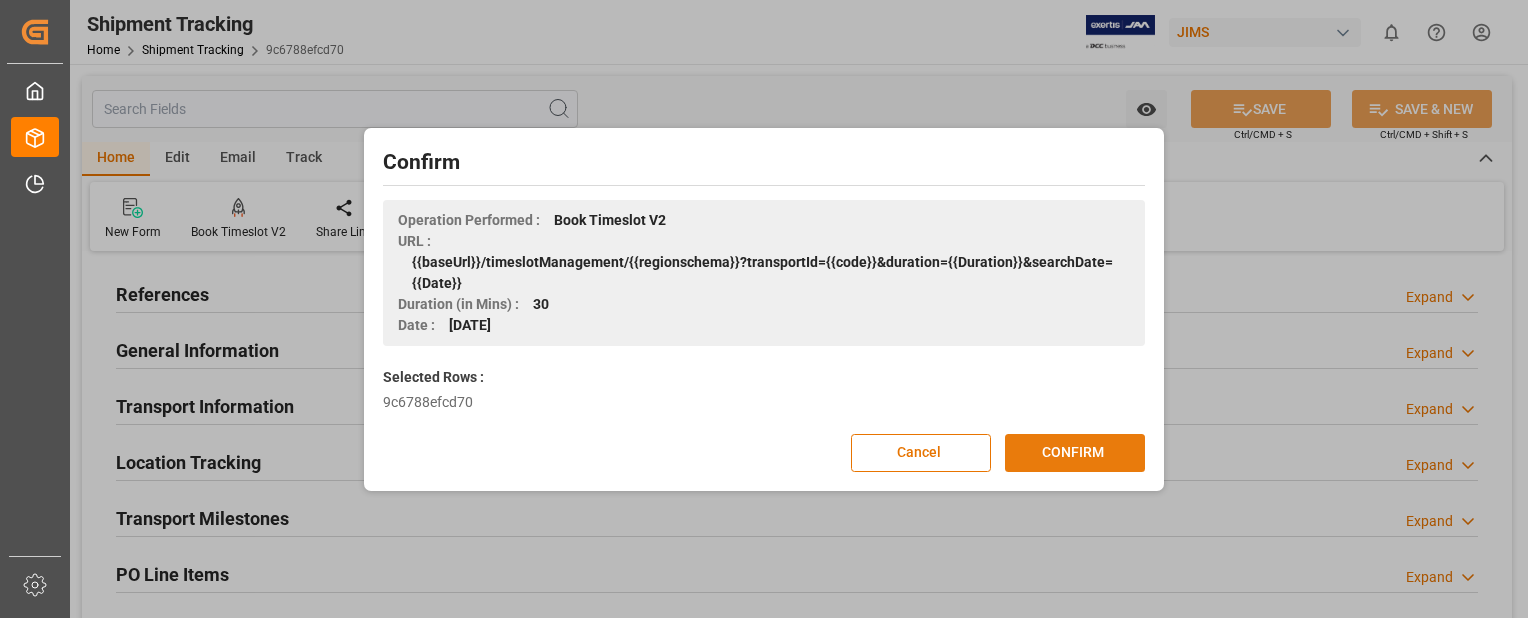 click on "CONFIRM" at bounding box center [1075, 453] 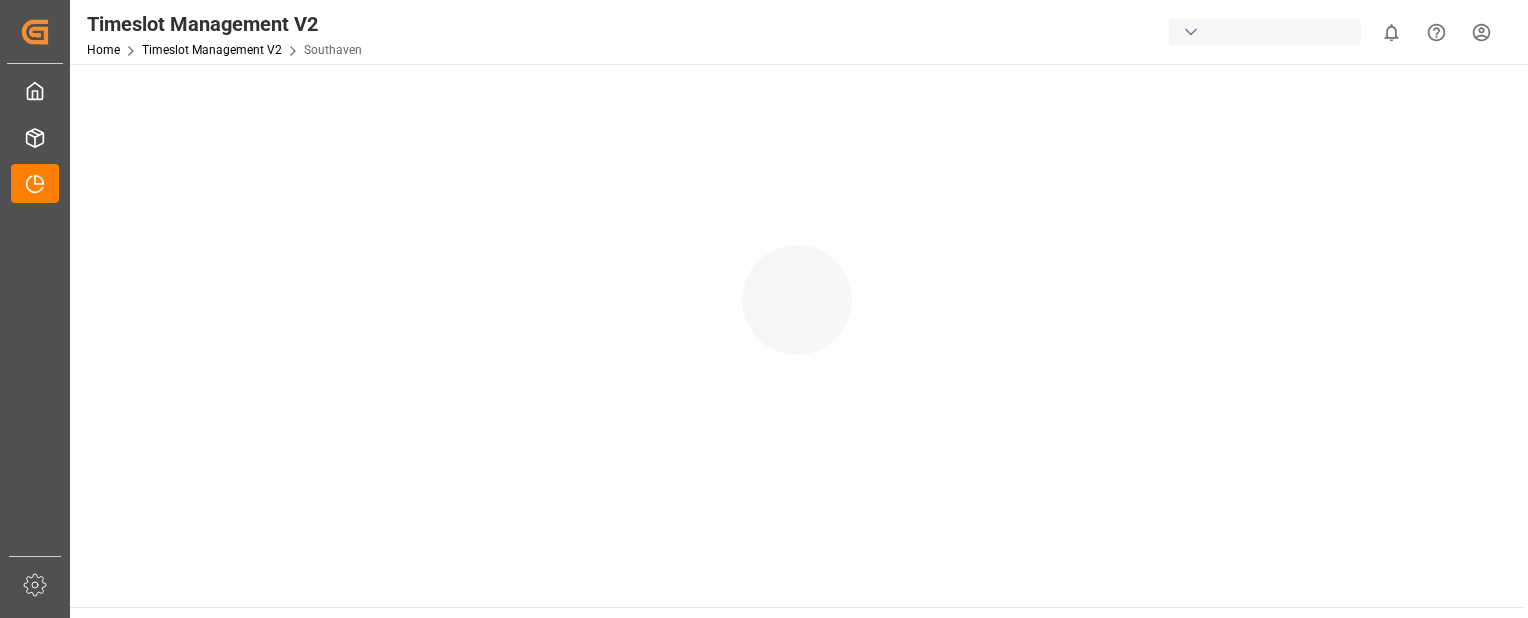 scroll, scrollTop: 0, scrollLeft: 0, axis: both 